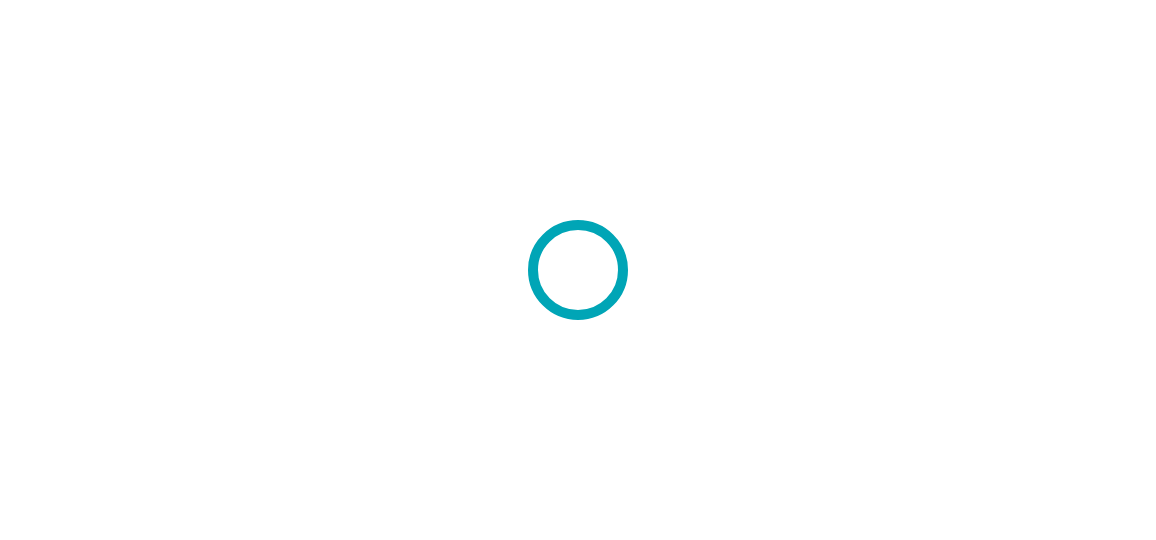 scroll, scrollTop: 0, scrollLeft: 0, axis: both 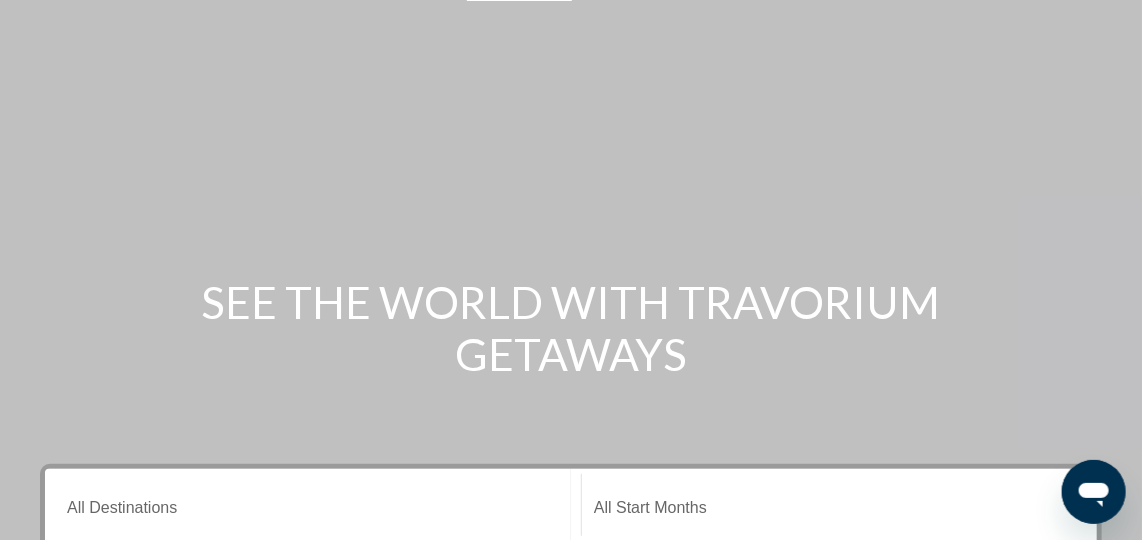 click at bounding box center (571, 241) 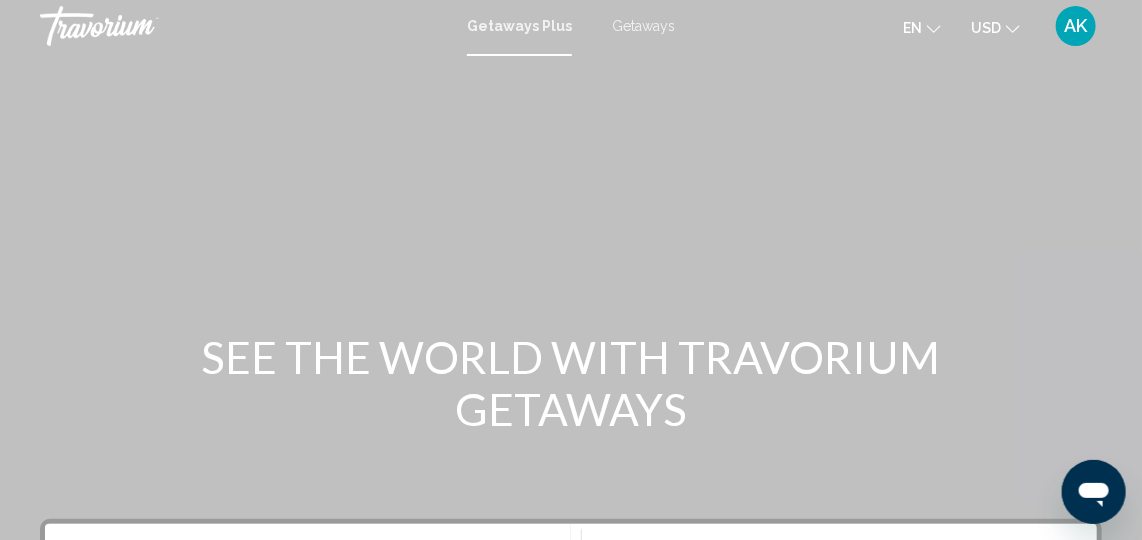 scroll, scrollTop: 0, scrollLeft: 0, axis: both 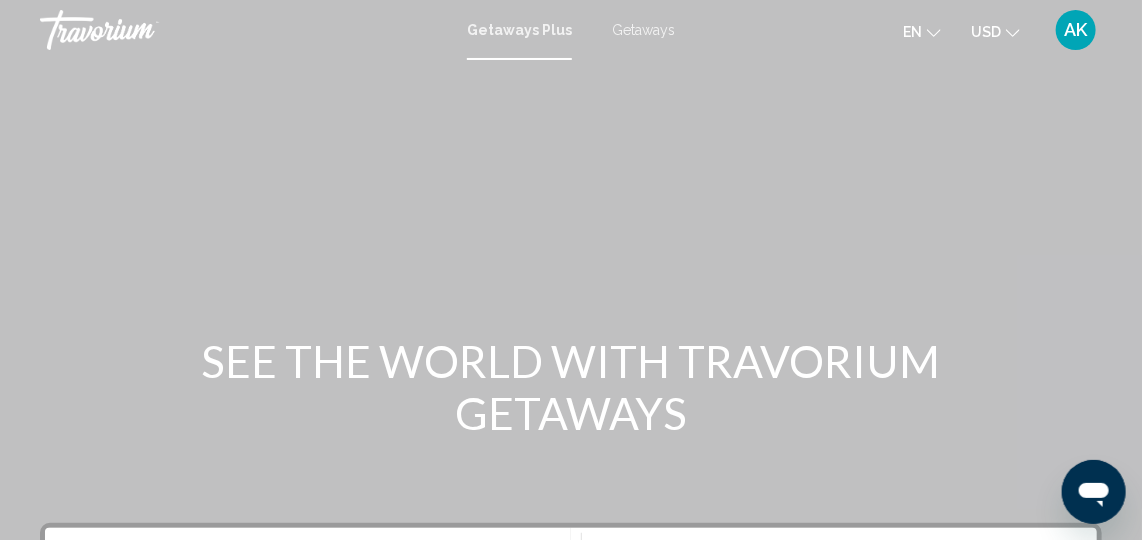 click on "Getaways" at bounding box center (643, 30) 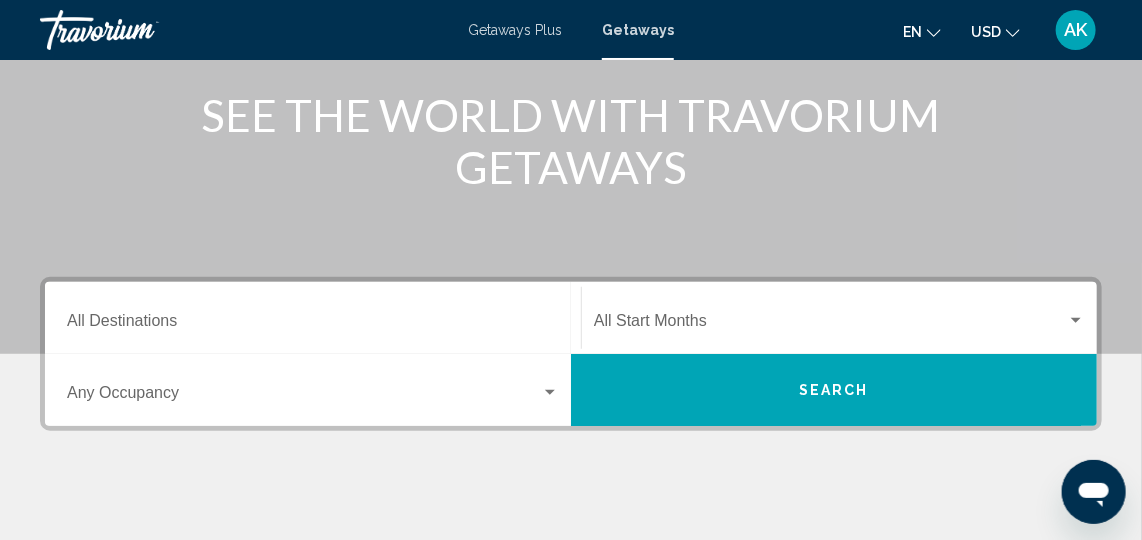 scroll, scrollTop: 264, scrollLeft: 0, axis: vertical 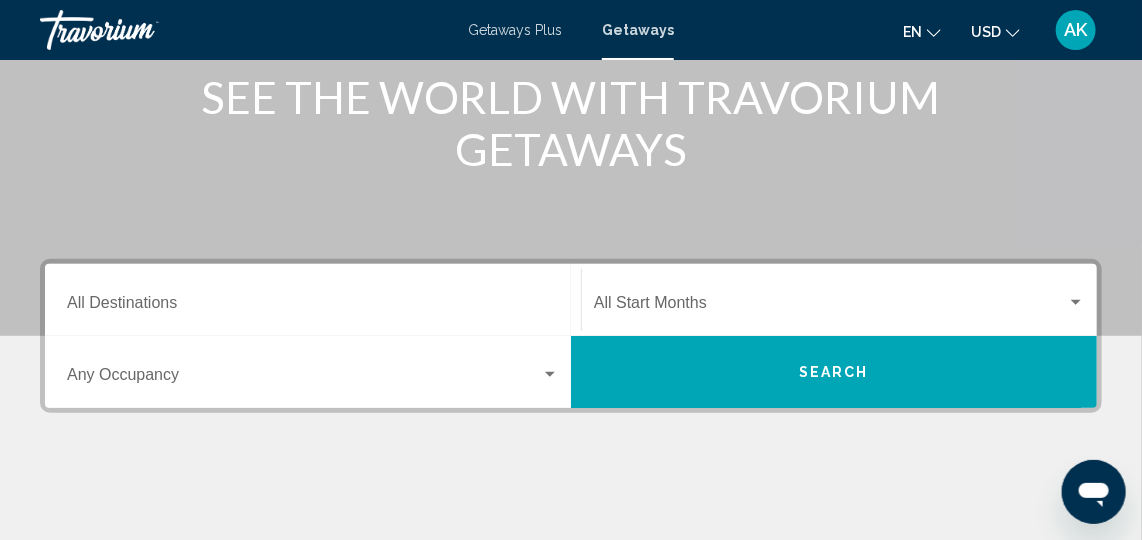 click on "Destination All Destinations" at bounding box center [313, 307] 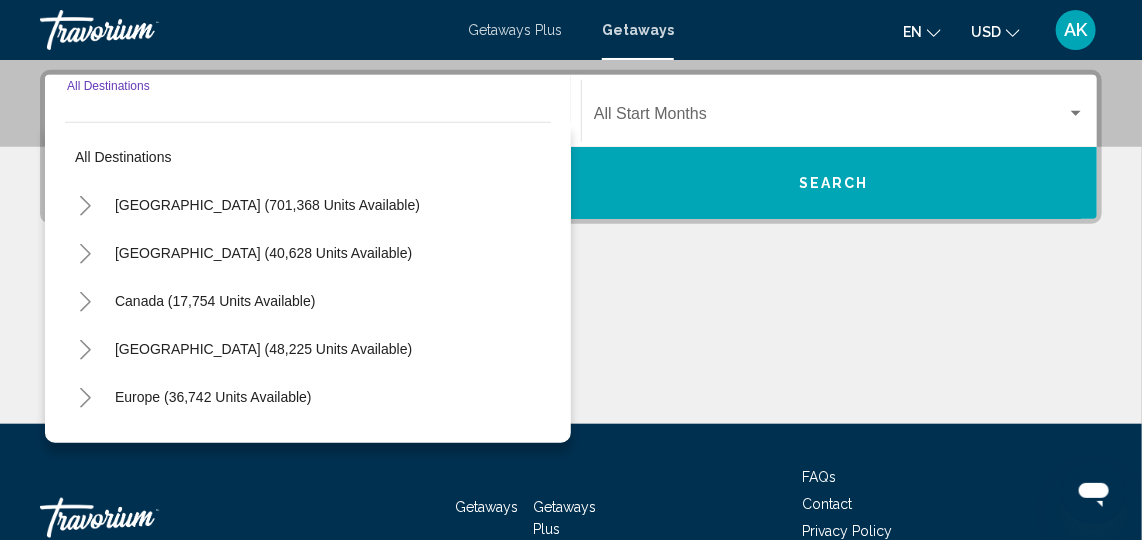 scroll, scrollTop: 457, scrollLeft: 0, axis: vertical 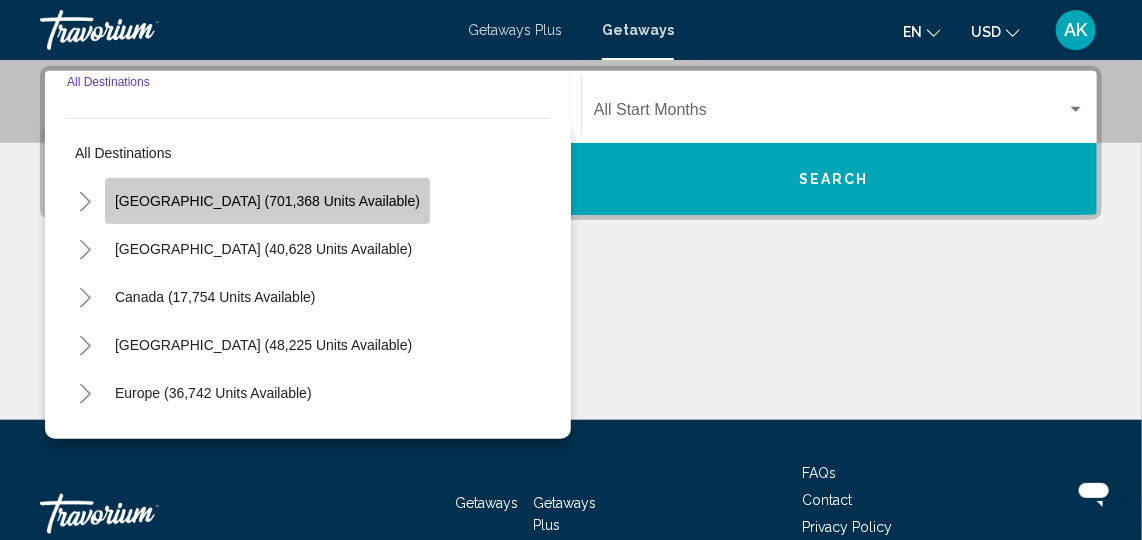 click on "[GEOGRAPHIC_DATA] (701,368 units available)" at bounding box center (263, 249) 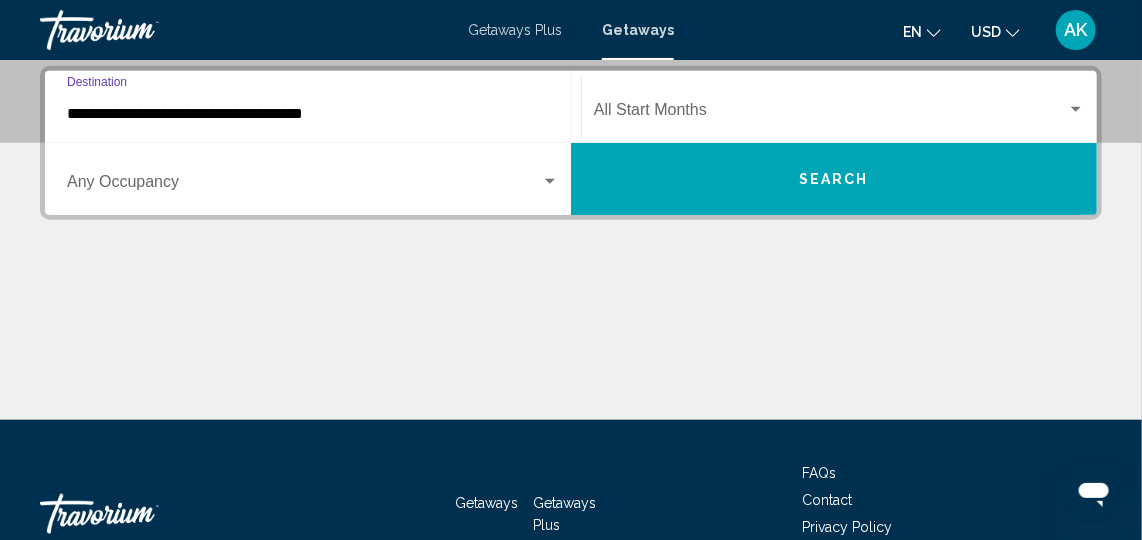 click at bounding box center (1076, 109) 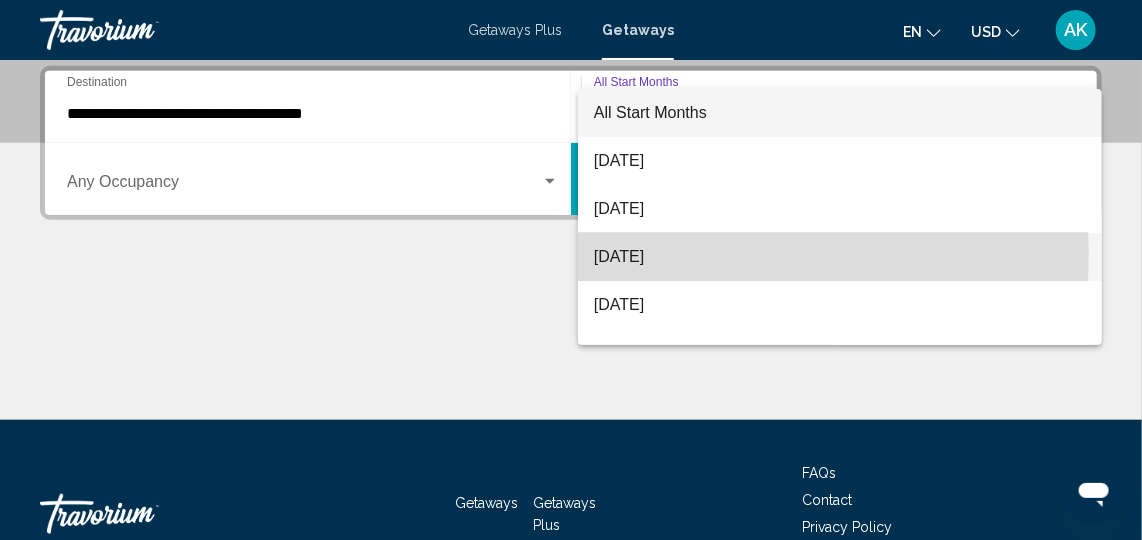 click on "[DATE]" at bounding box center (840, 257) 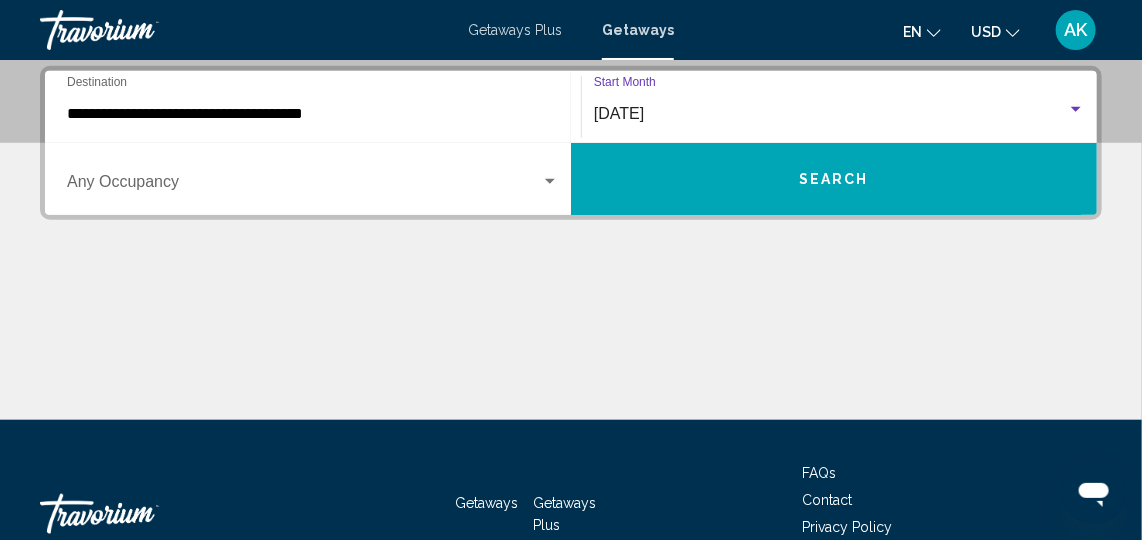click at bounding box center [550, 181] 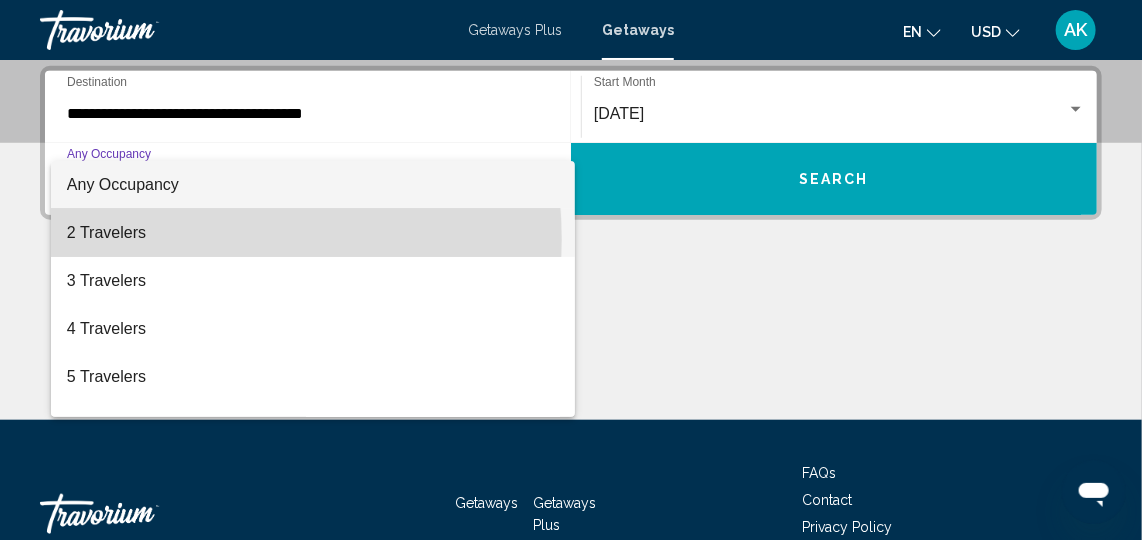 click on "2 Travelers" at bounding box center [313, 233] 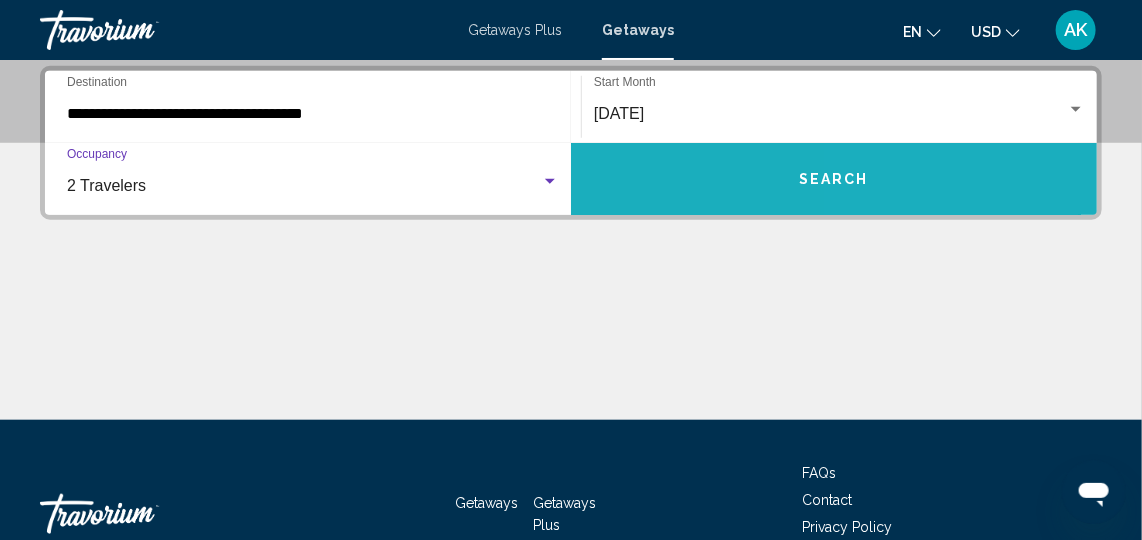 click on "Search" at bounding box center (834, 179) 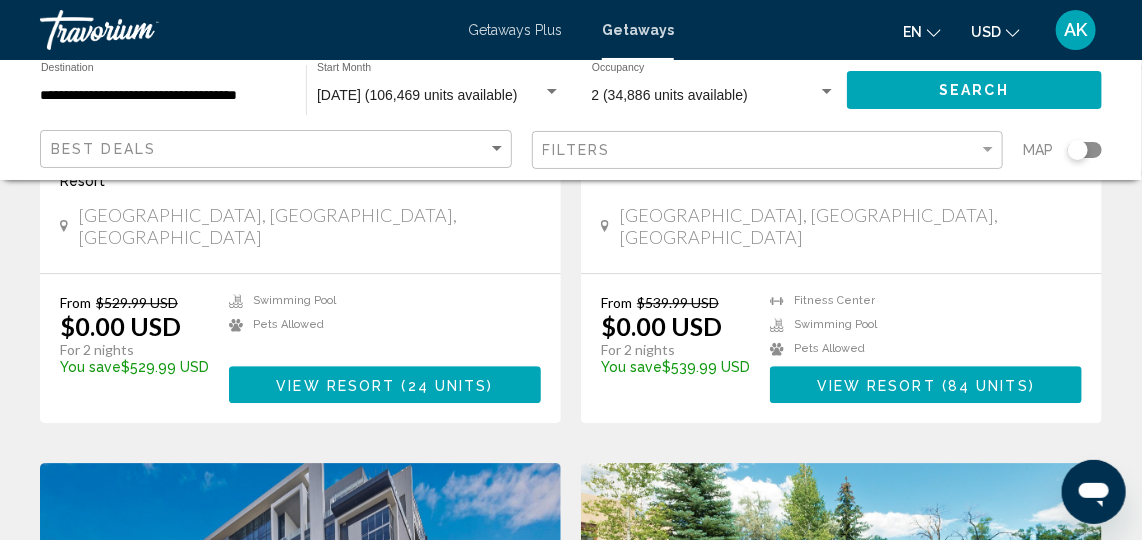 scroll, scrollTop: 1893, scrollLeft: 0, axis: vertical 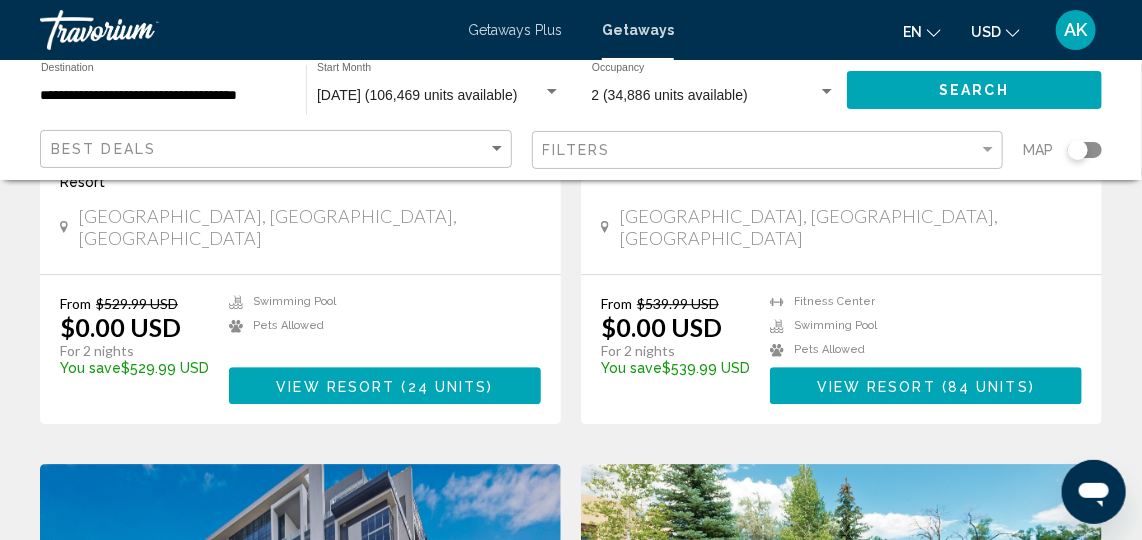 click on "[DATE] (106,469 units available) Start Month All Start Months" 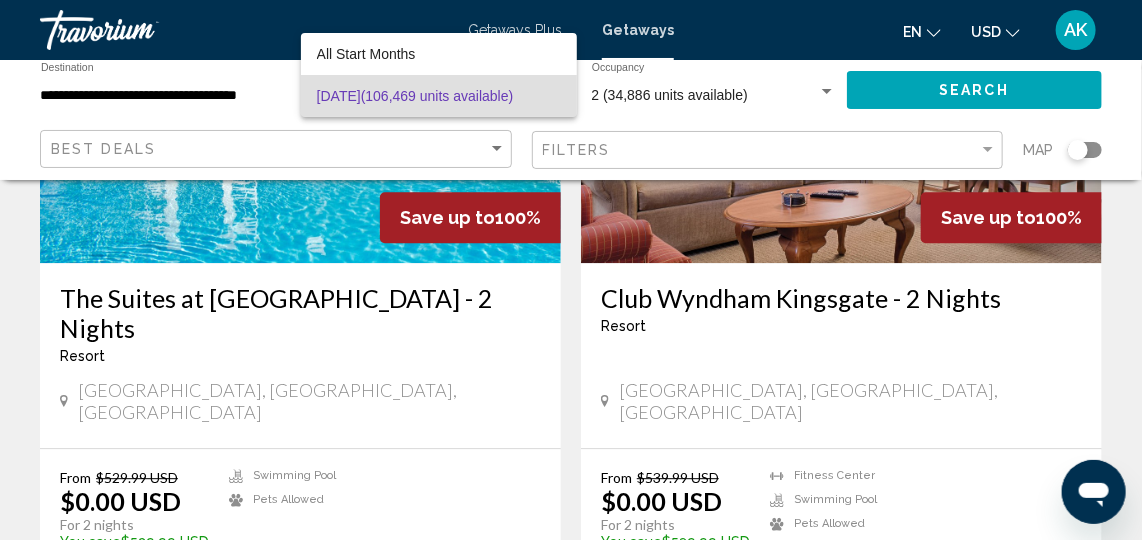 scroll, scrollTop: 1703, scrollLeft: 0, axis: vertical 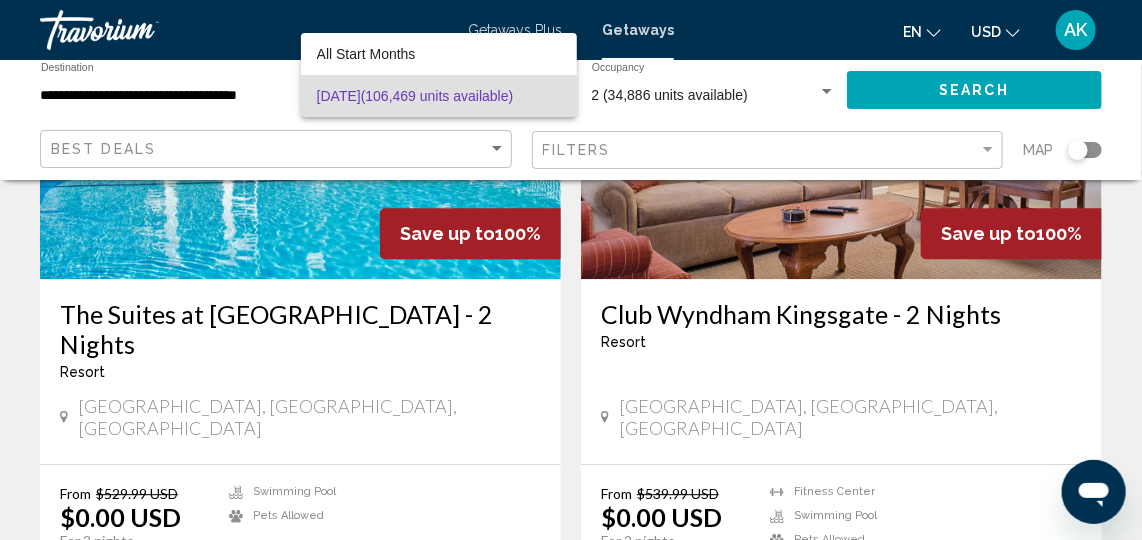 click at bounding box center [571, 270] 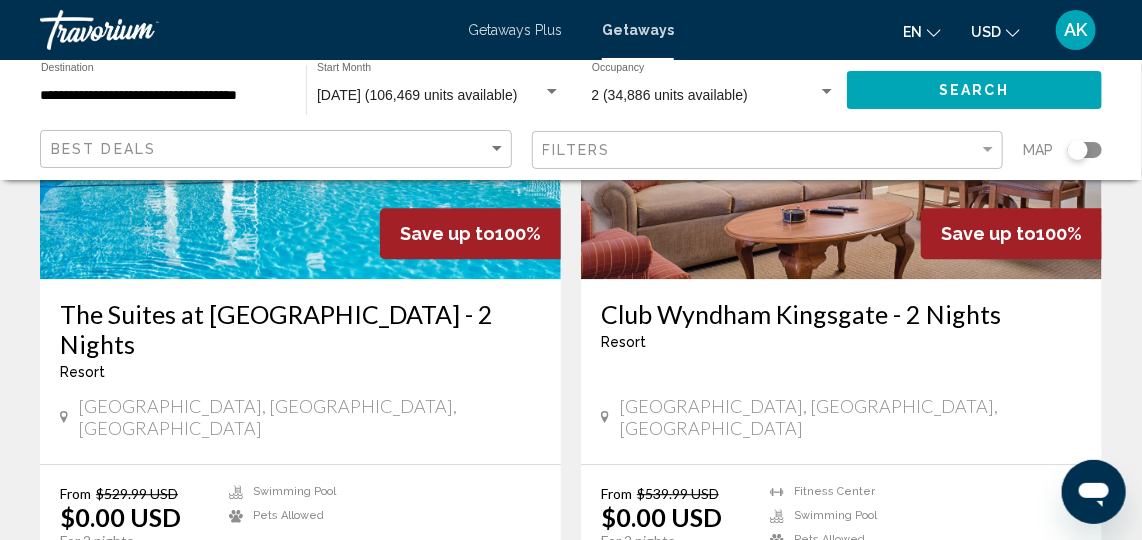 click on "**********" at bounding box center (163, 96) 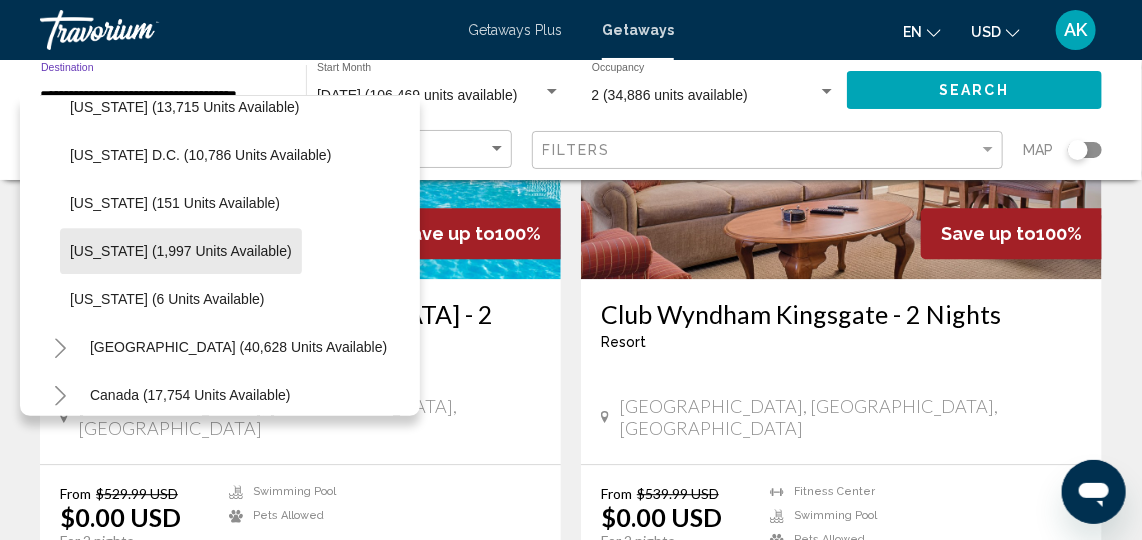 scroll, scrollTop: 2041, scrollLeft: 0, axis: vertical 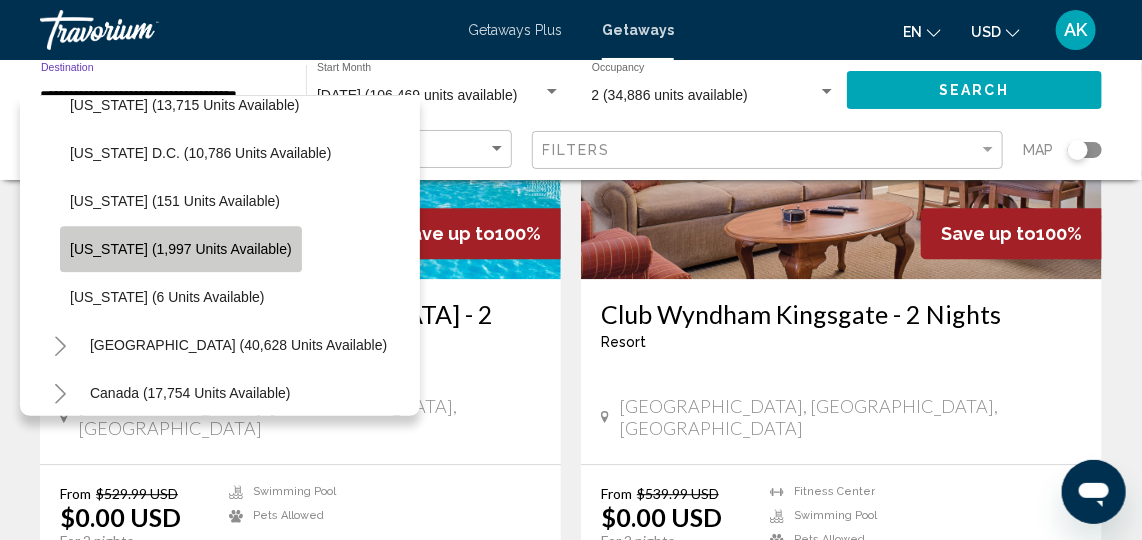 click on "[US_STATE] (1,997 units available)" 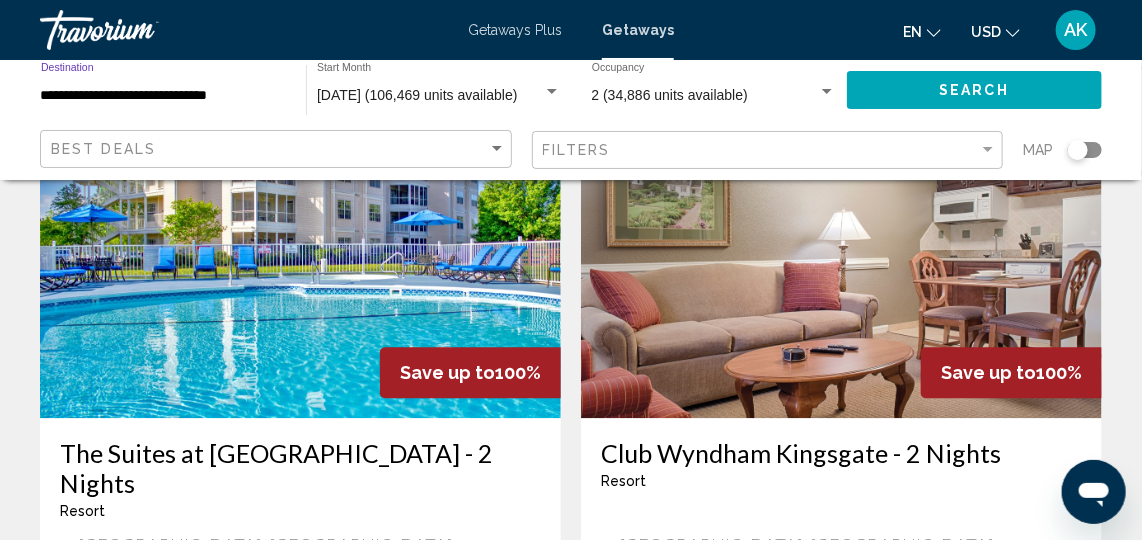 scroll, scrollTop: 1575, scrollLeft: 0, axis: vertical 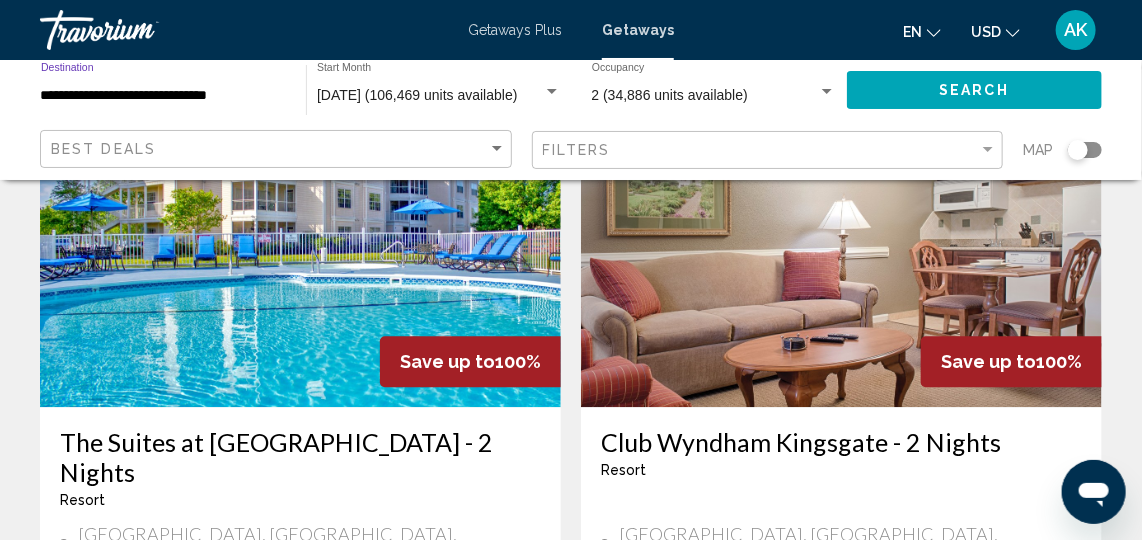 click on "Search" 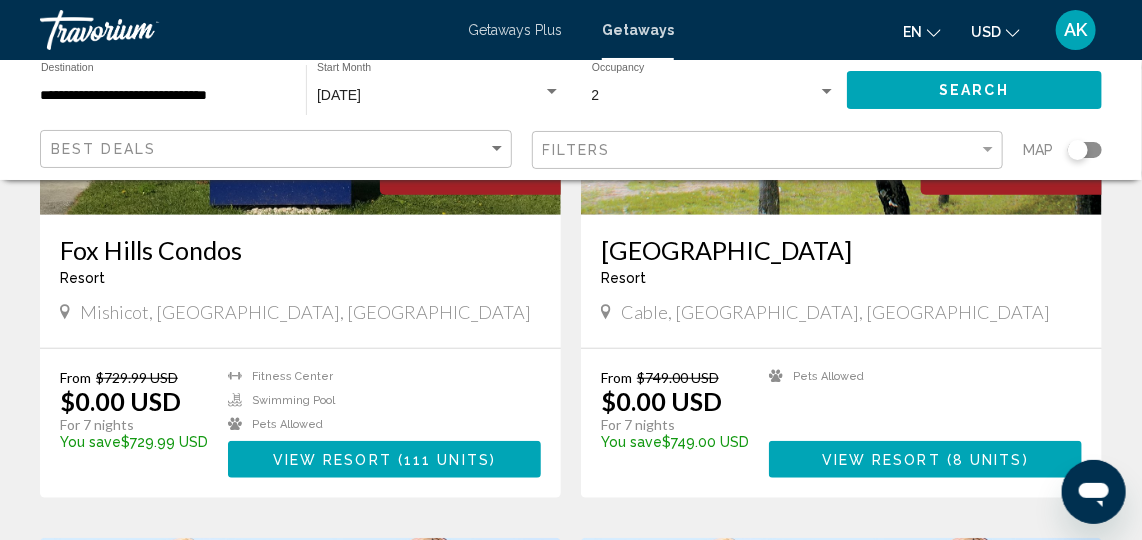 scroll, scrollTop: 376, scrollLeft: 0, axis: vertical 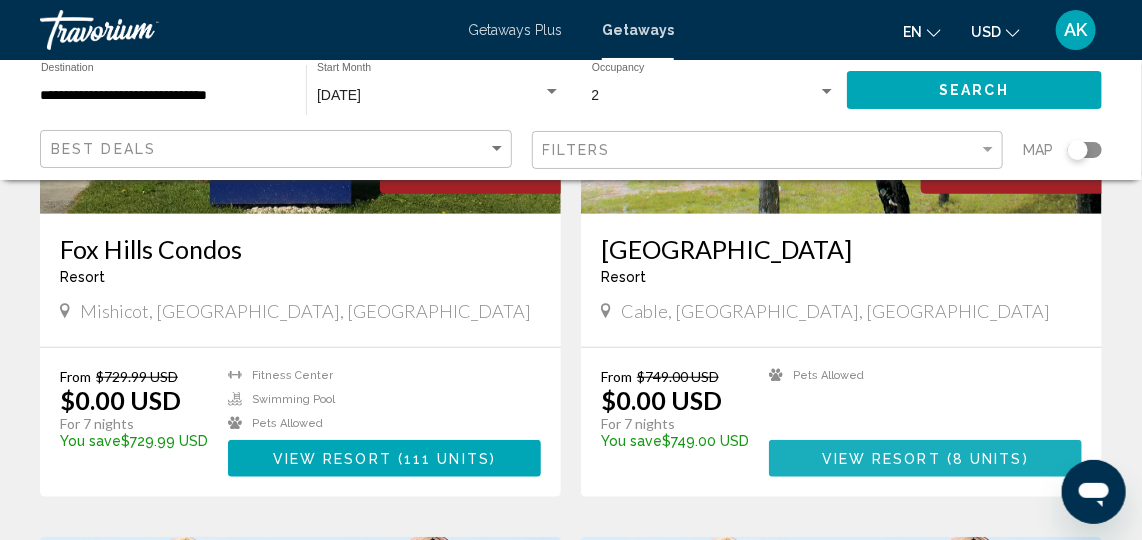click on "8 units" at bounding box center [988, 459] 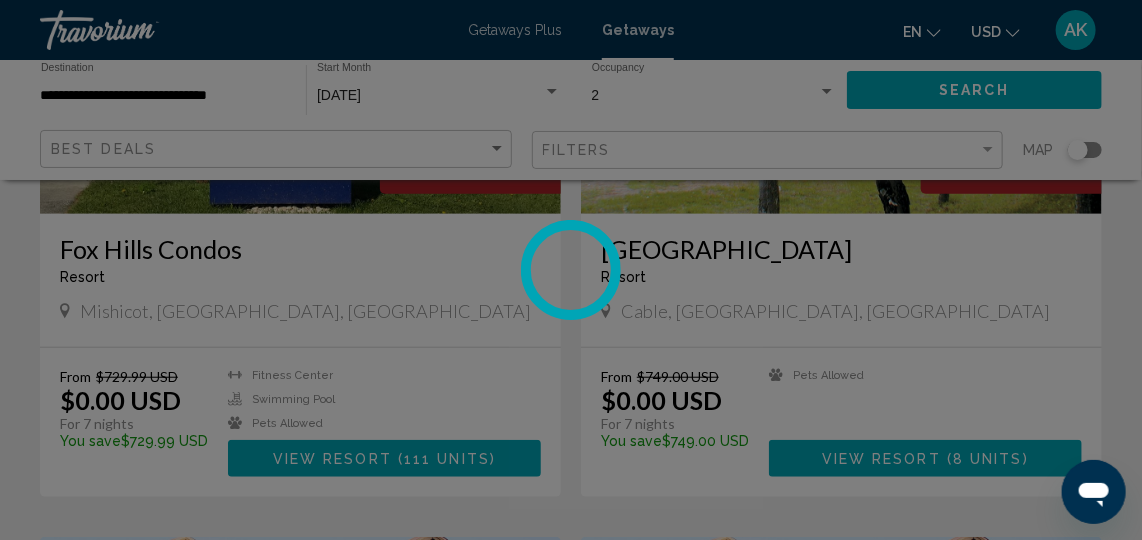scroll, scrollTop: 264, scrollLeft: 0, axis: vertical 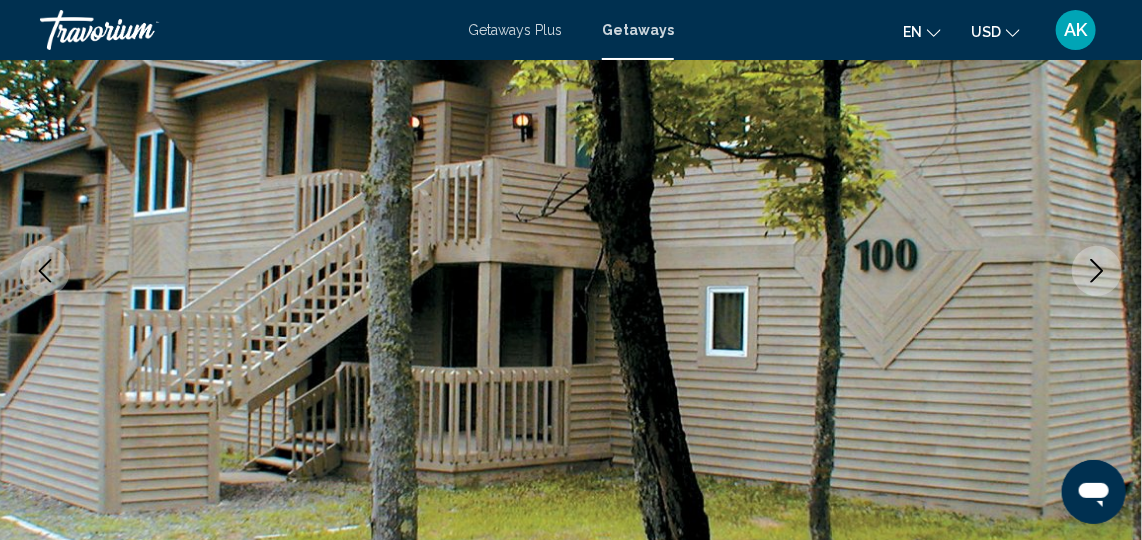 click at bounding box center [1097, 271] 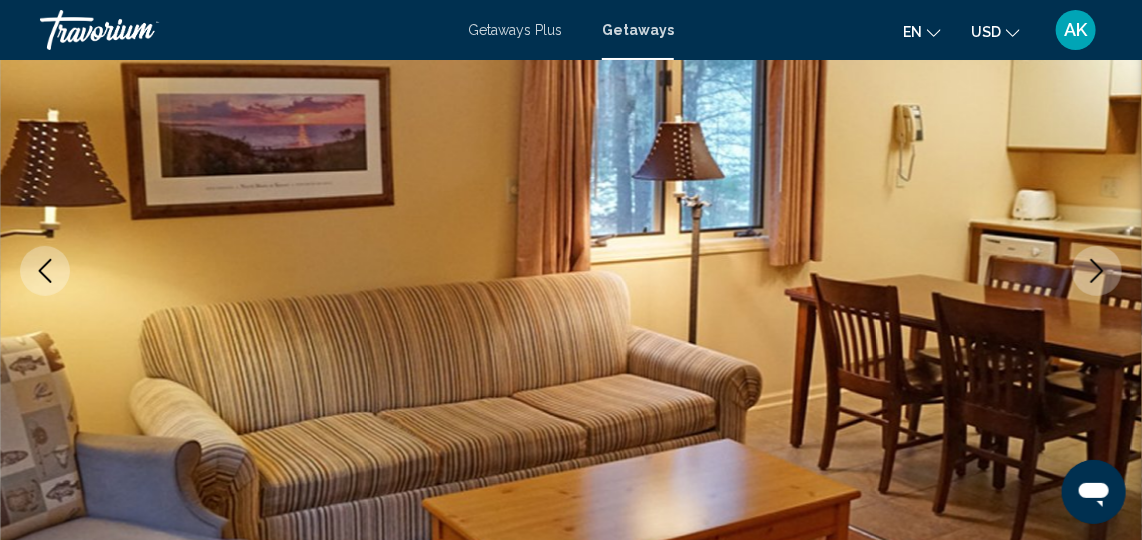 click 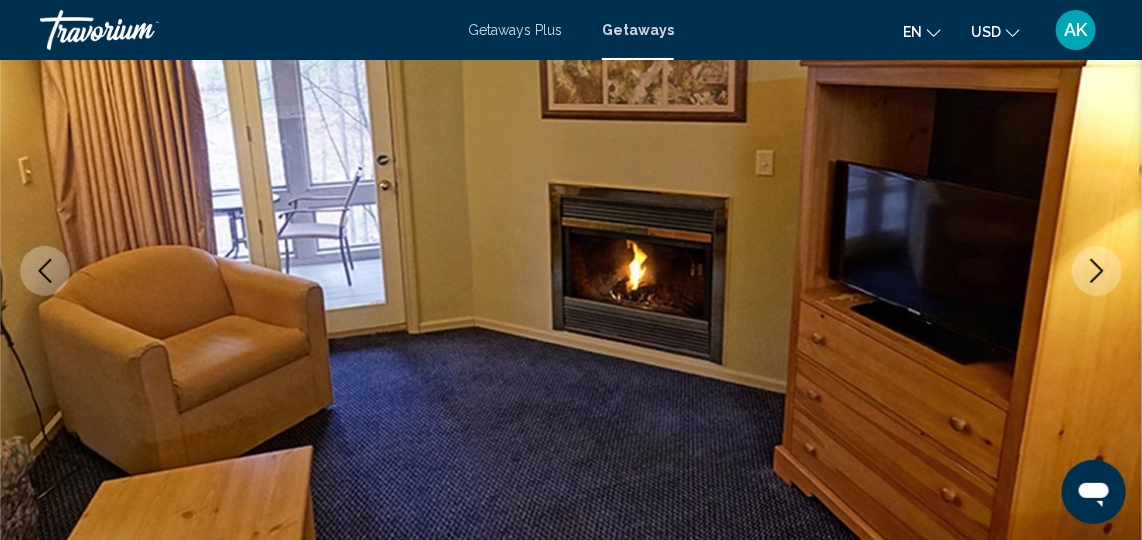 click at bounding box center [1097, 271] 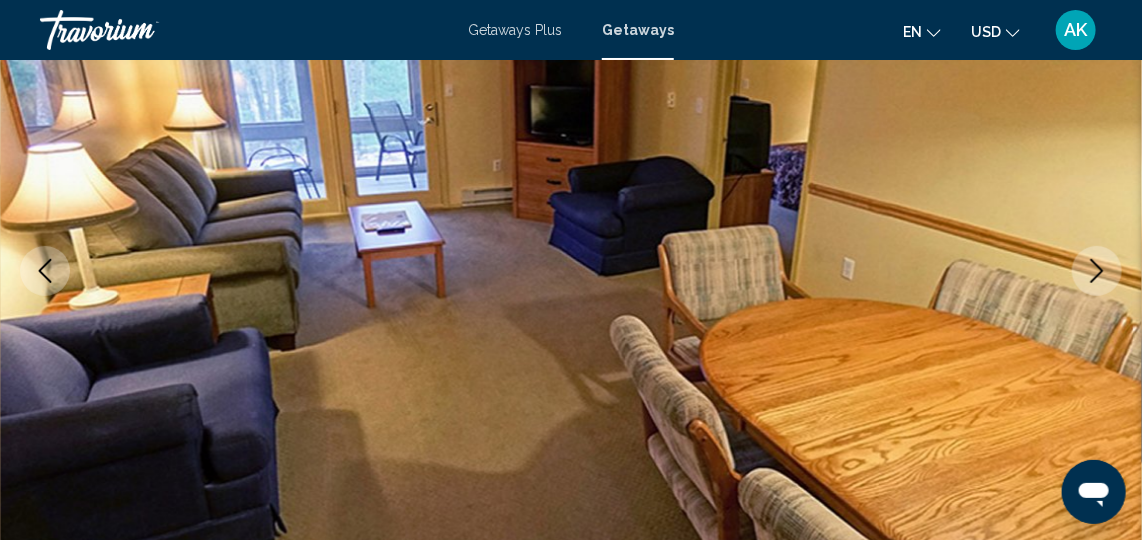 click 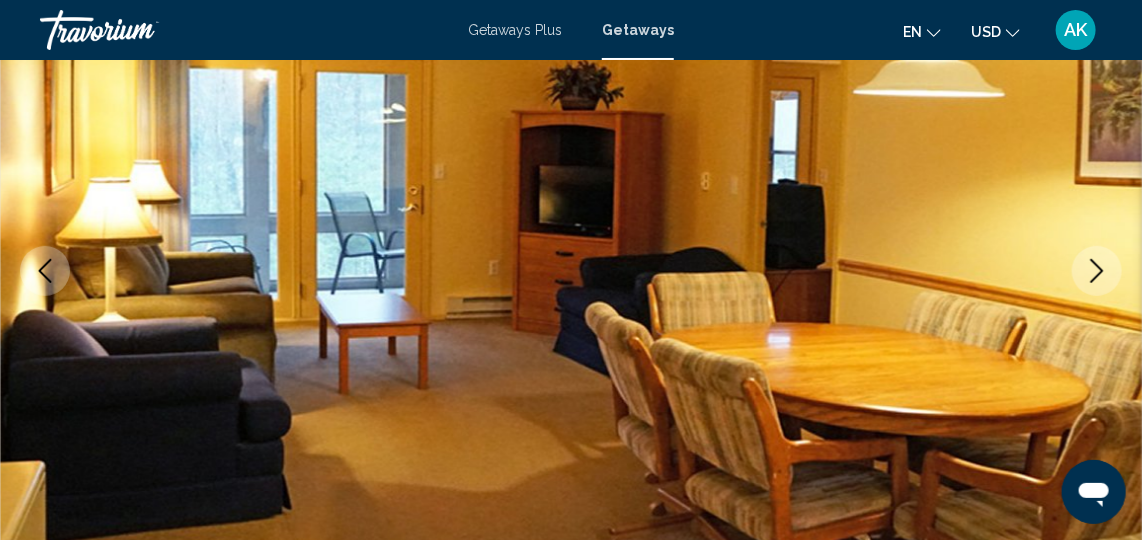 click 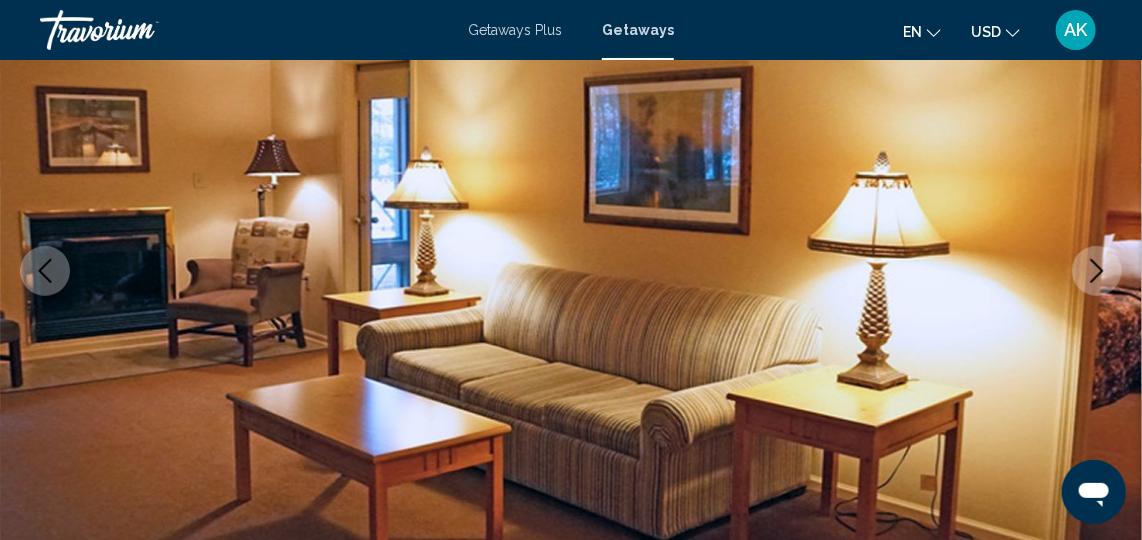 click 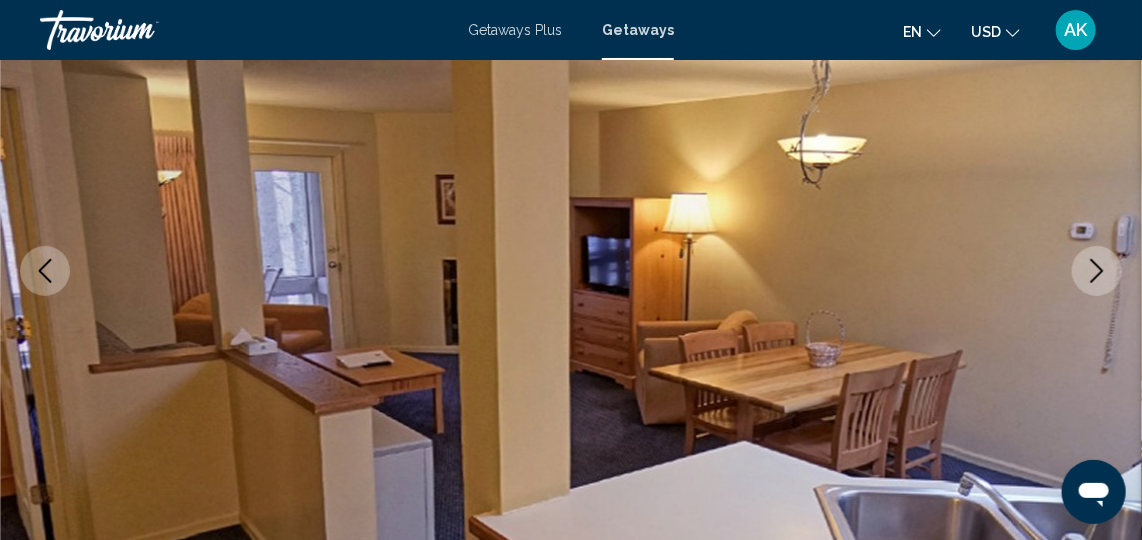 click 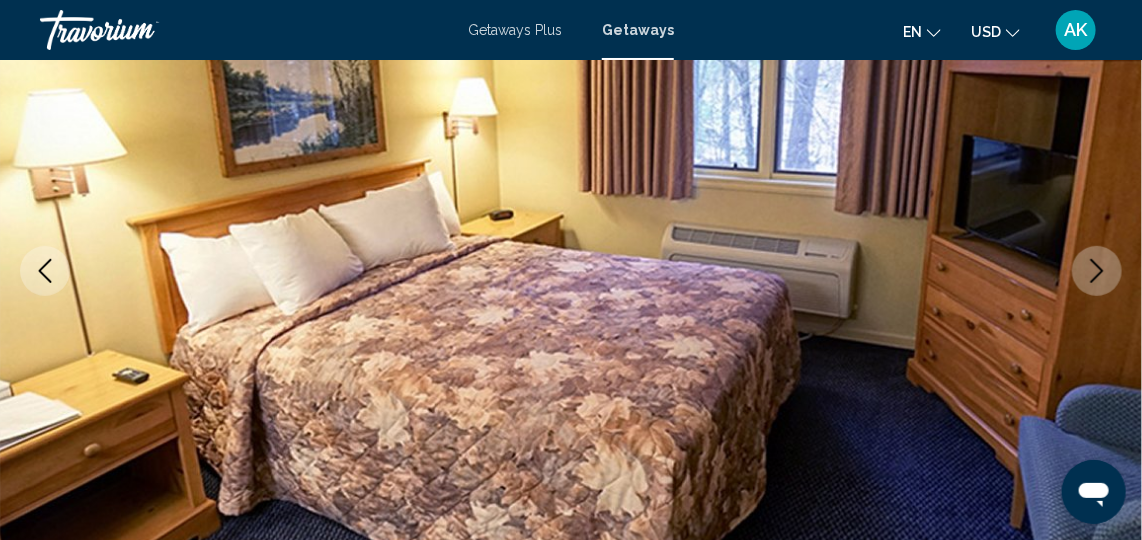 click 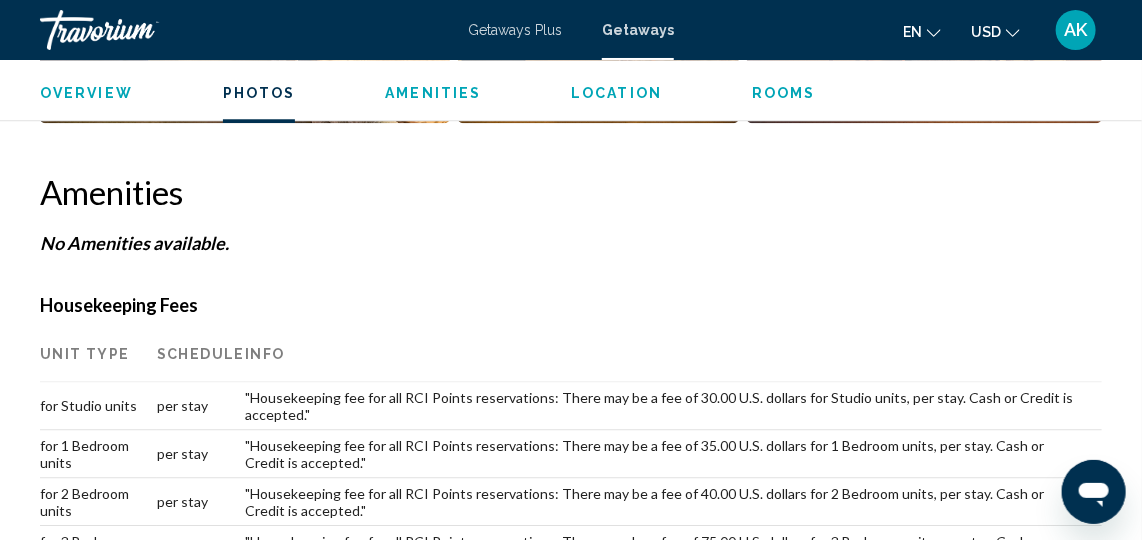 scroll, scrollTop: 1837, scrollLeft: 0, axis: vertical 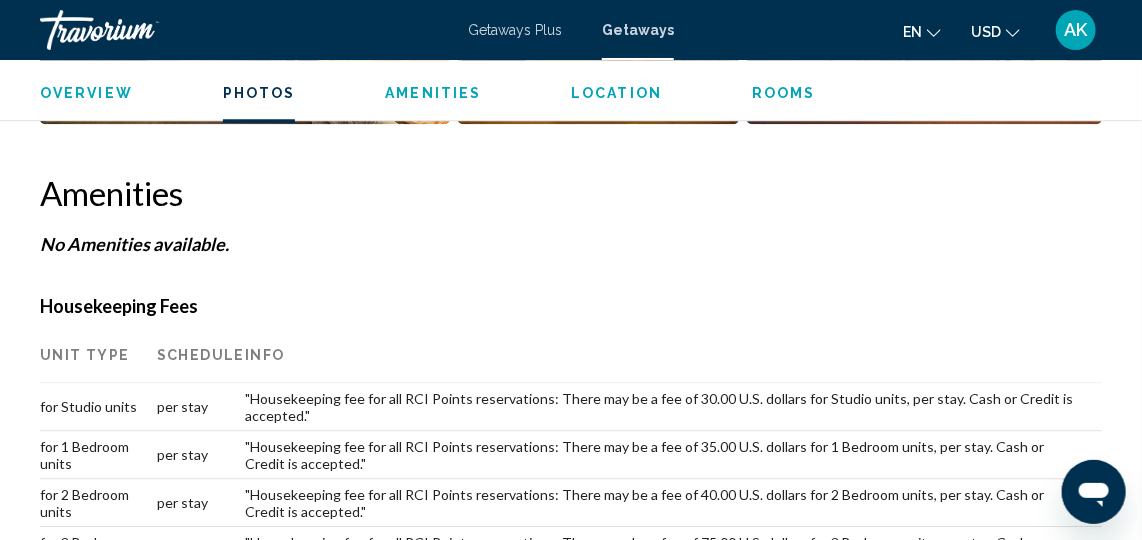 click on "Rooms" at bounding box center (784, 93) 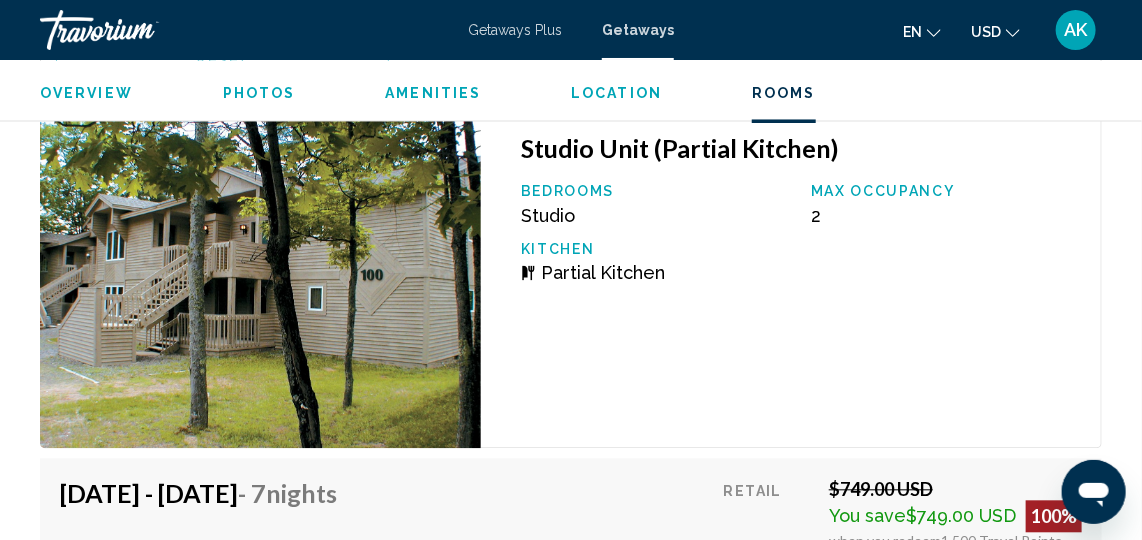 scroll, scrollTop: 4044, scrollLeft: 0, axis: vertical 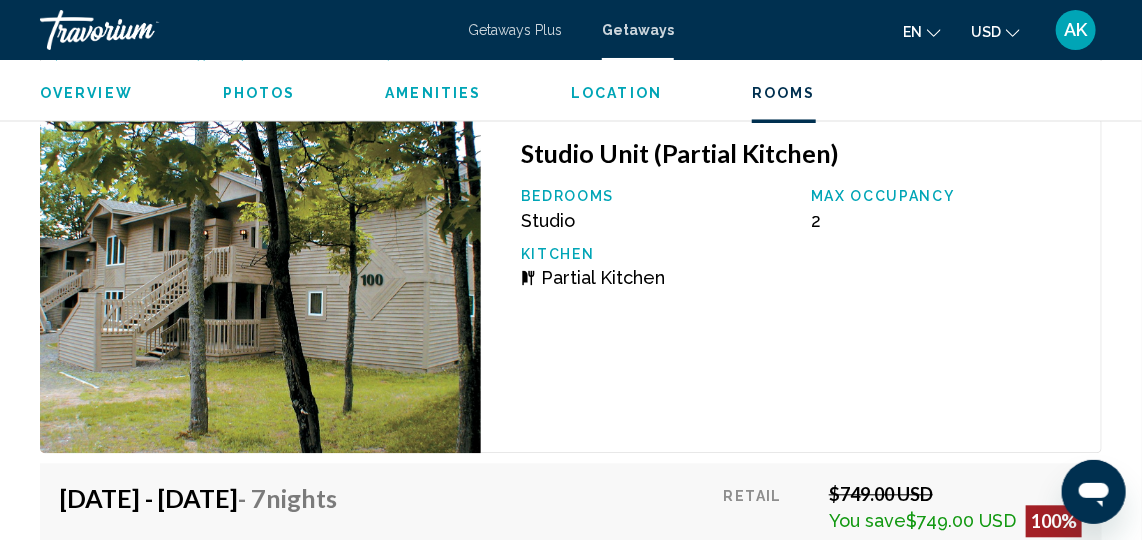 click on "Bedrooms" at bounding box center [656, 196] 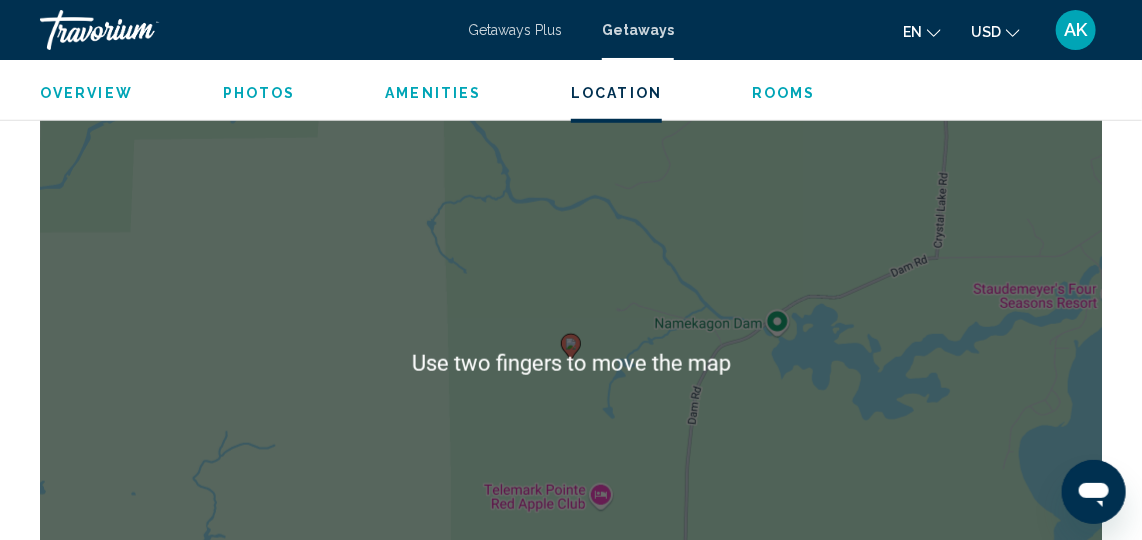 scroll, scrollTop: 3195, scrollLeft: 0, axis: vertical 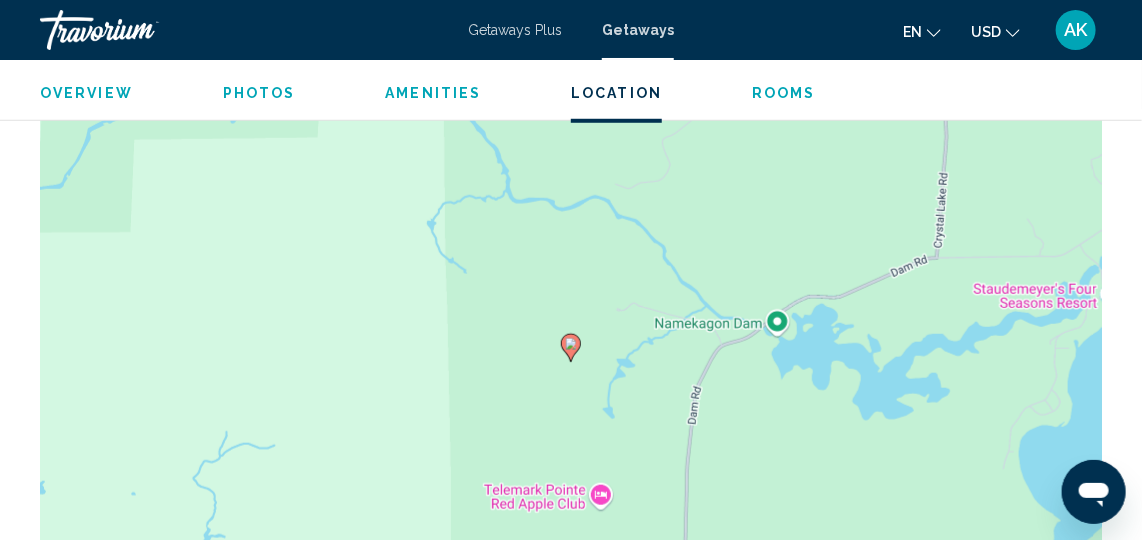 click on "Overview" at bounding box center [86, 93] 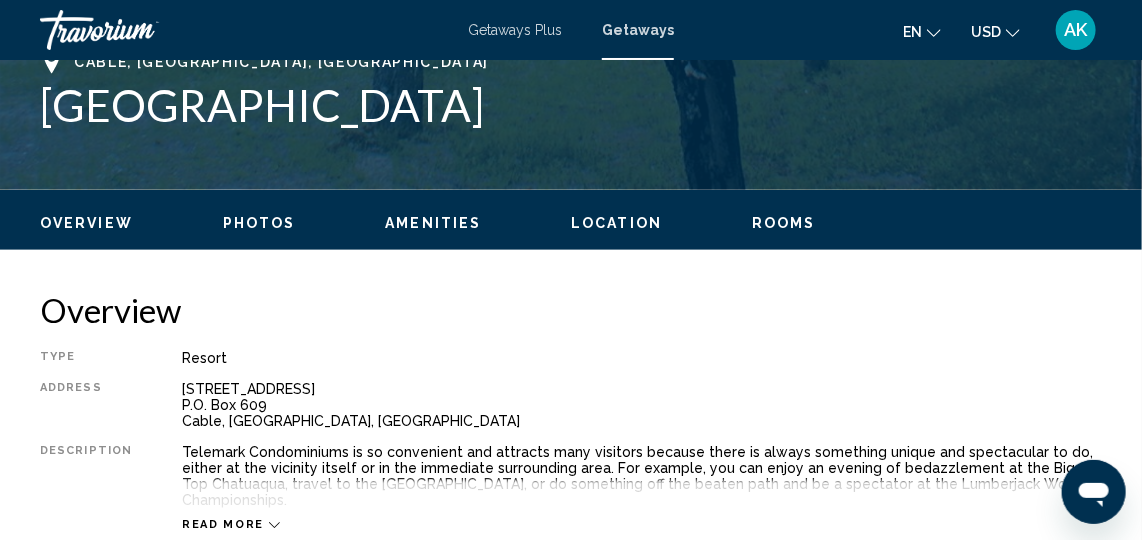 scroll, scrollTop: 809, scrollLeft: 0, axis: vertical 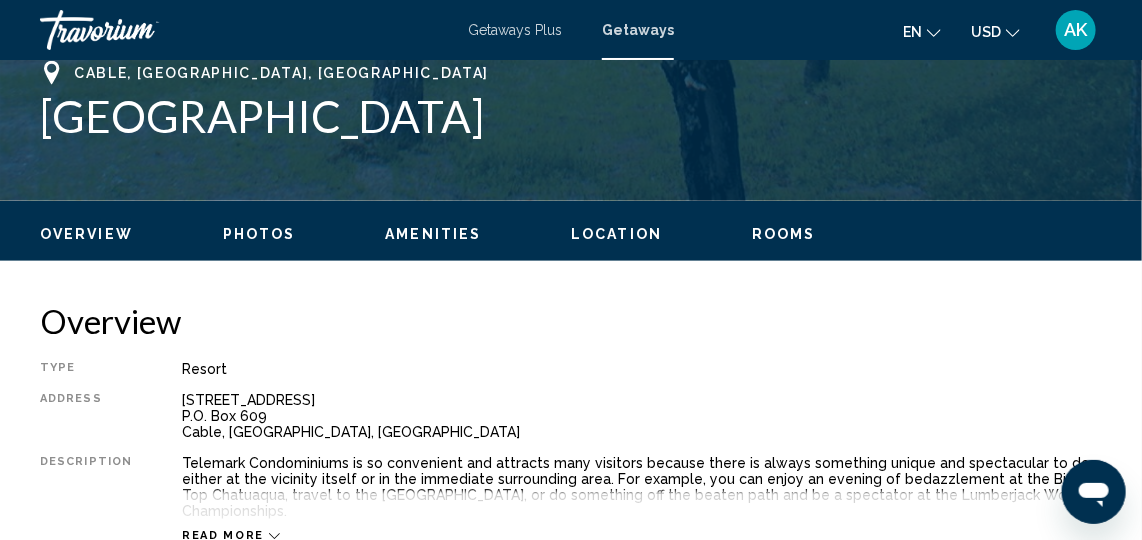 type 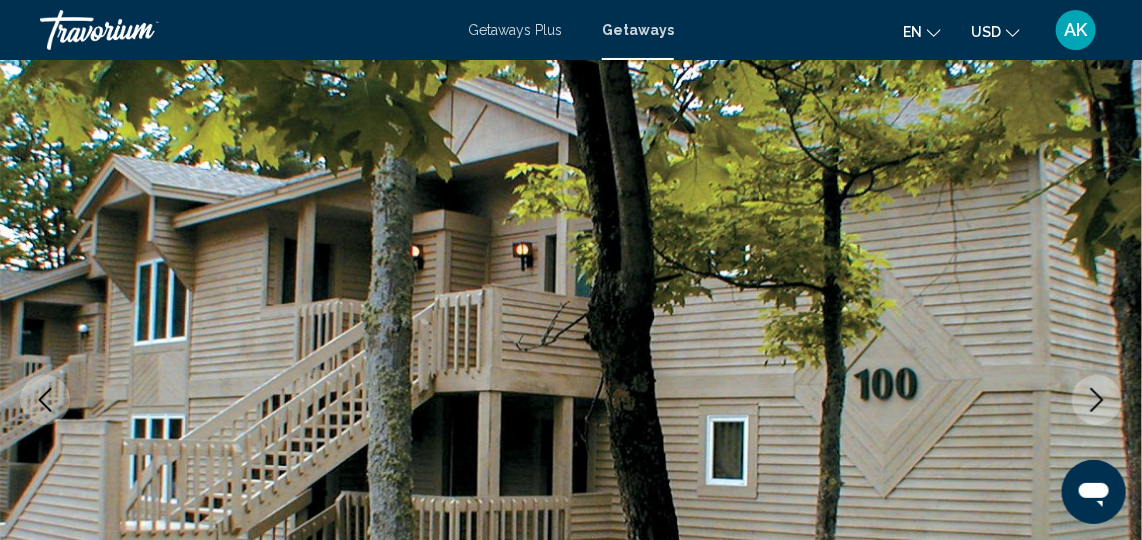 scroll, scrollTop: 0, scrollLeft: 0, axis: both 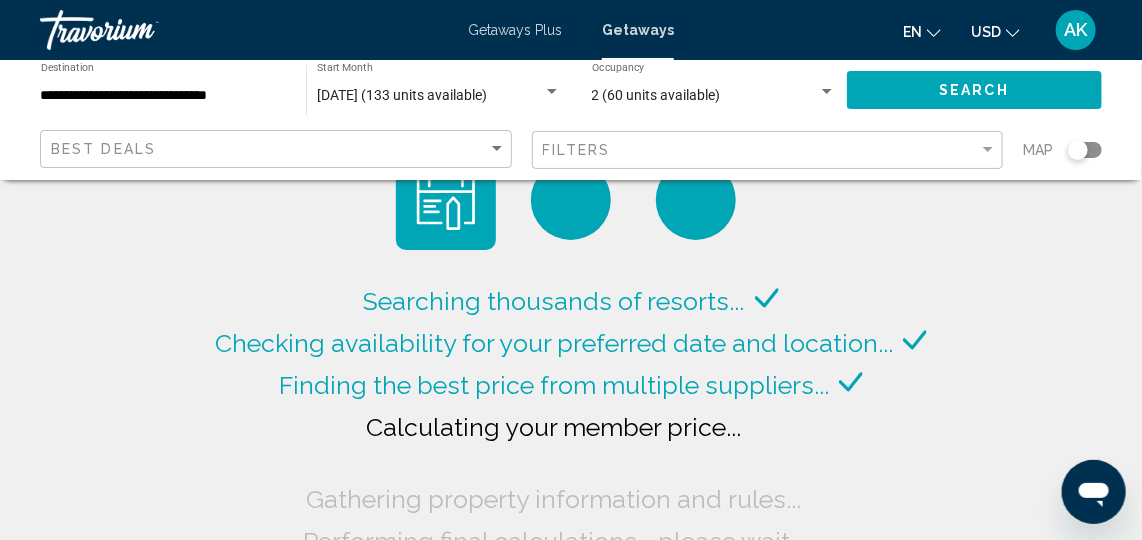 click at bounding box center (552, 92) 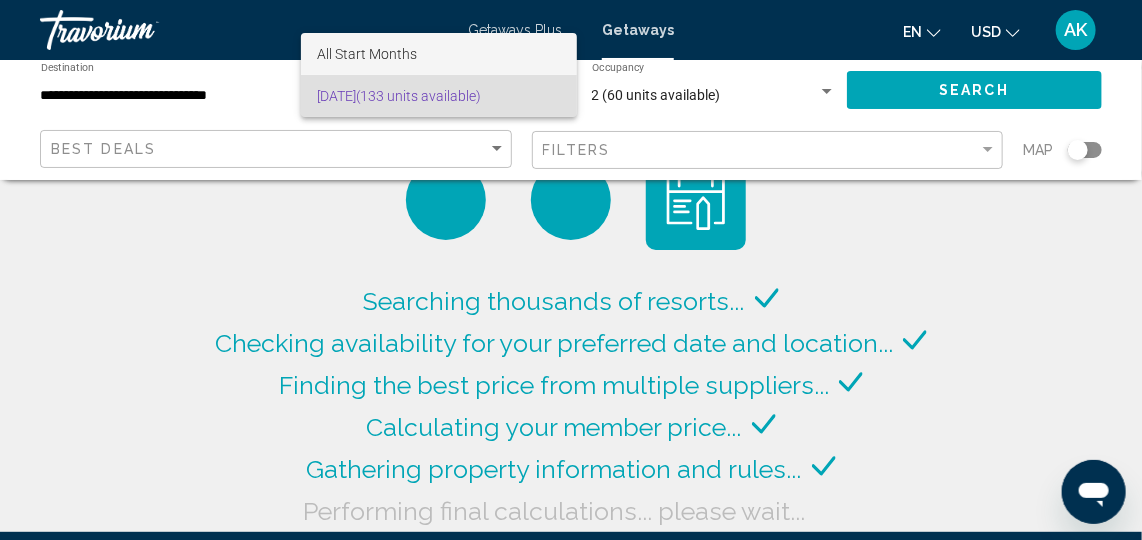 click on "All Start Months" at bounding box center (439, 54) 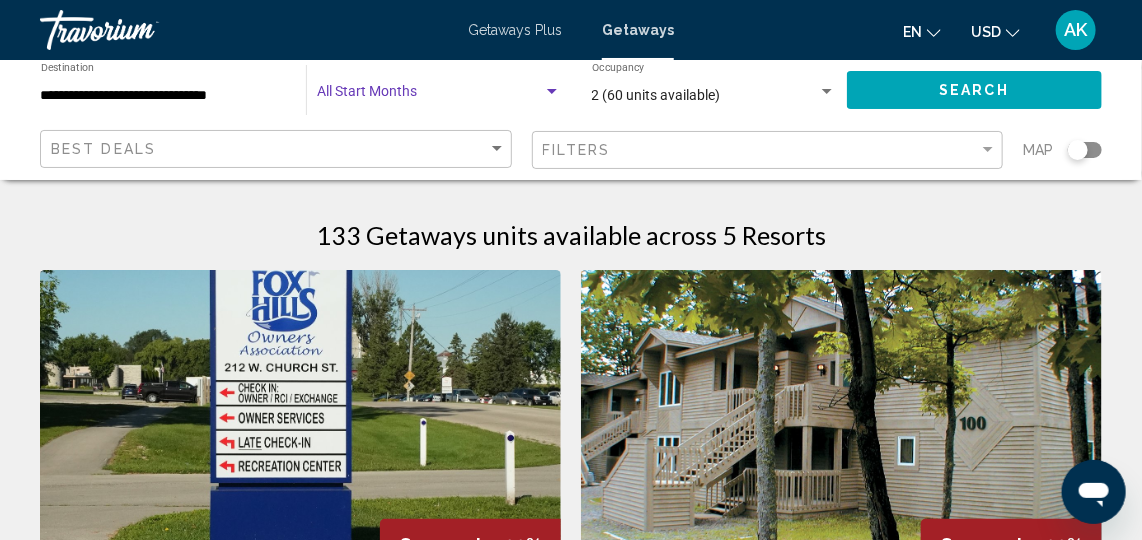 click at bounding box center (552, 91) 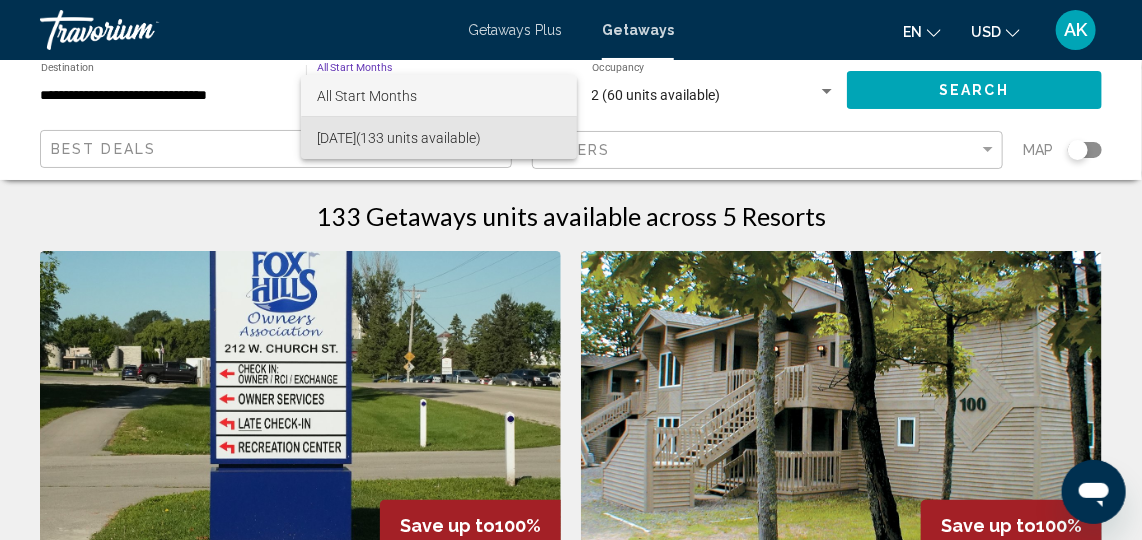 scroll, scrollTop: 0, scrollLeft: 0, axis: both 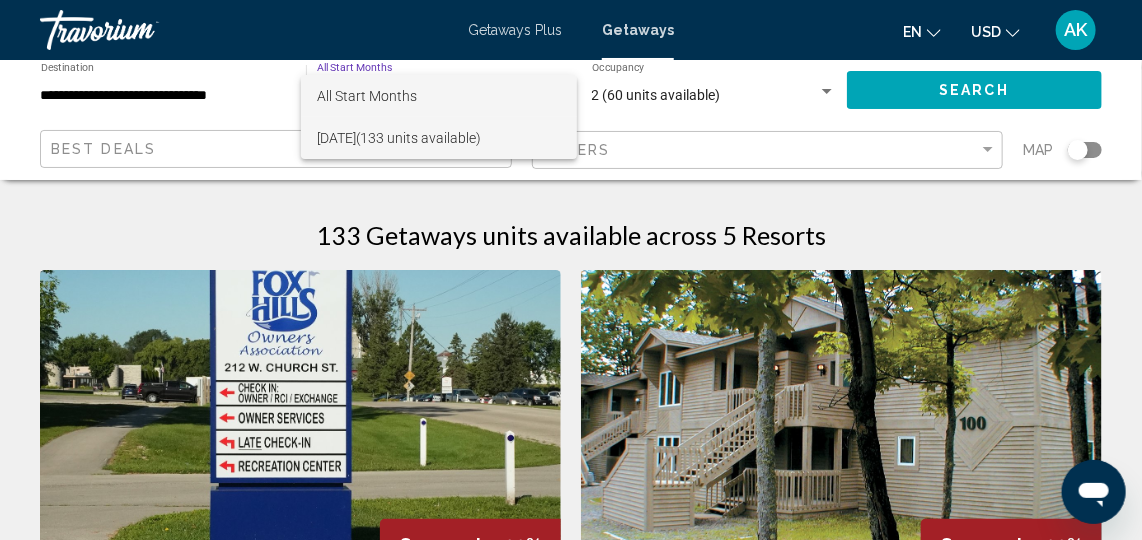 click on "[DATE]  (133 units available)" at bounding box center (439, 138) 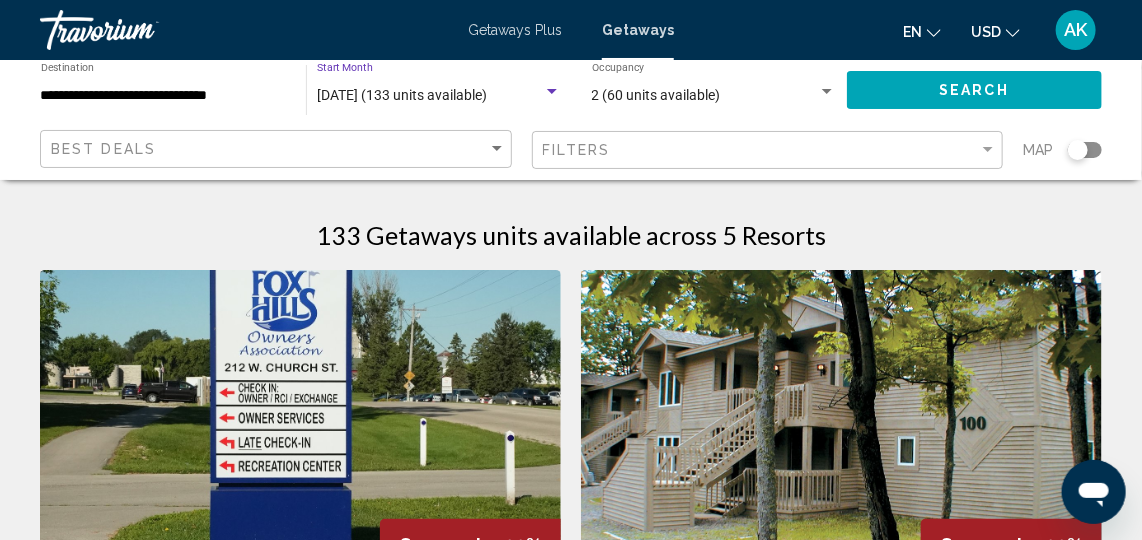 click at bounding box center (552, 92) 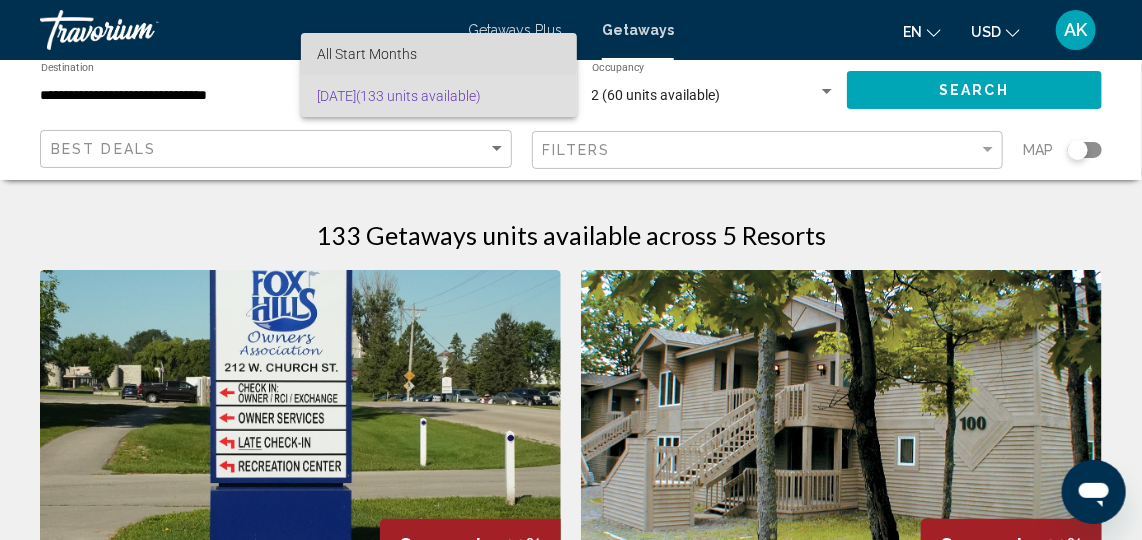 click on "All Start Months" at bounding box center [367, 54] 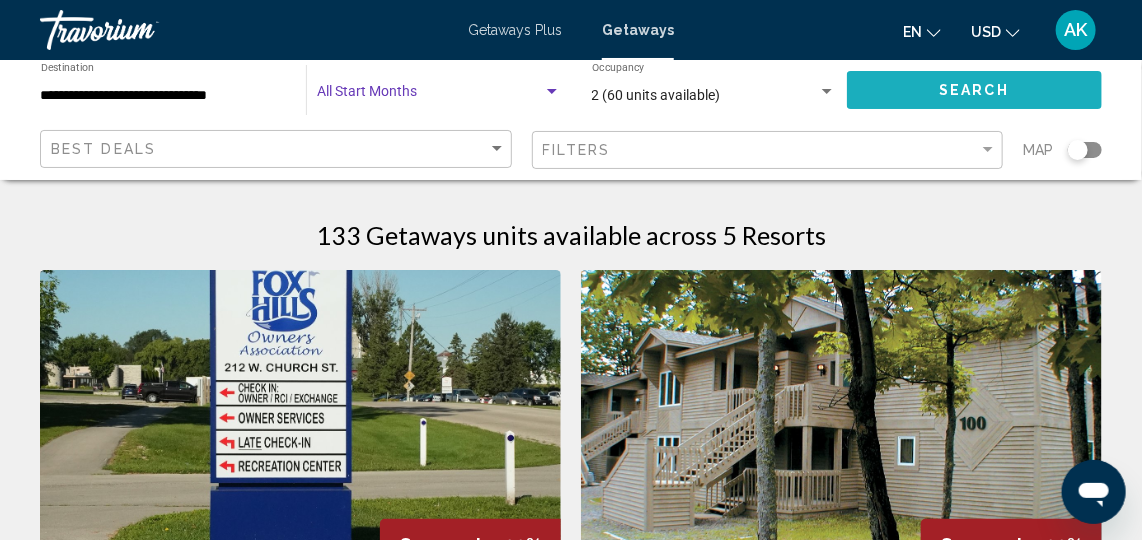 click on "Search" 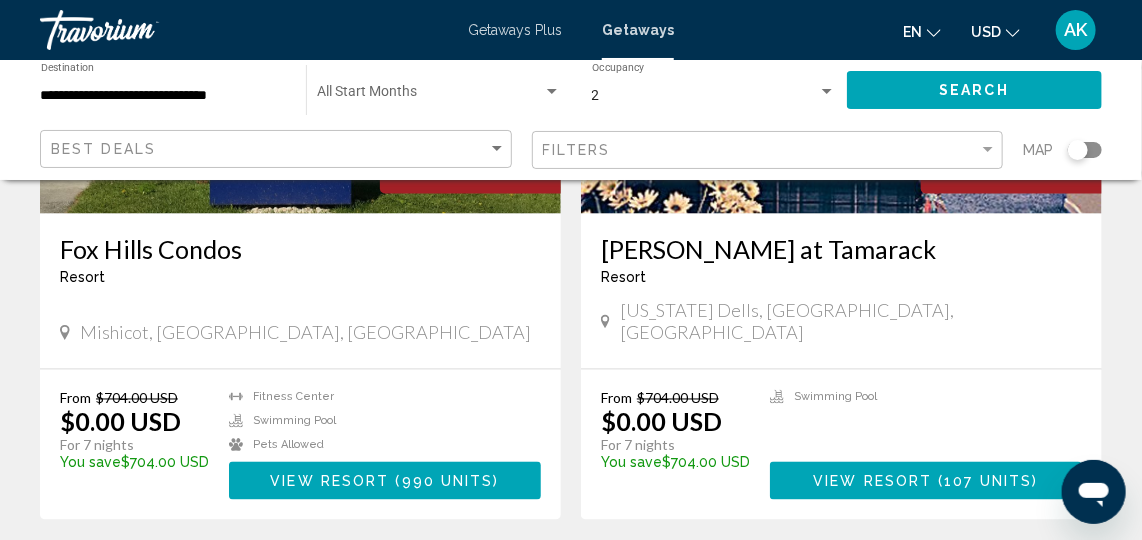 scroll, scrollTop: 1089, scrollLeft: 0, axis: vertical 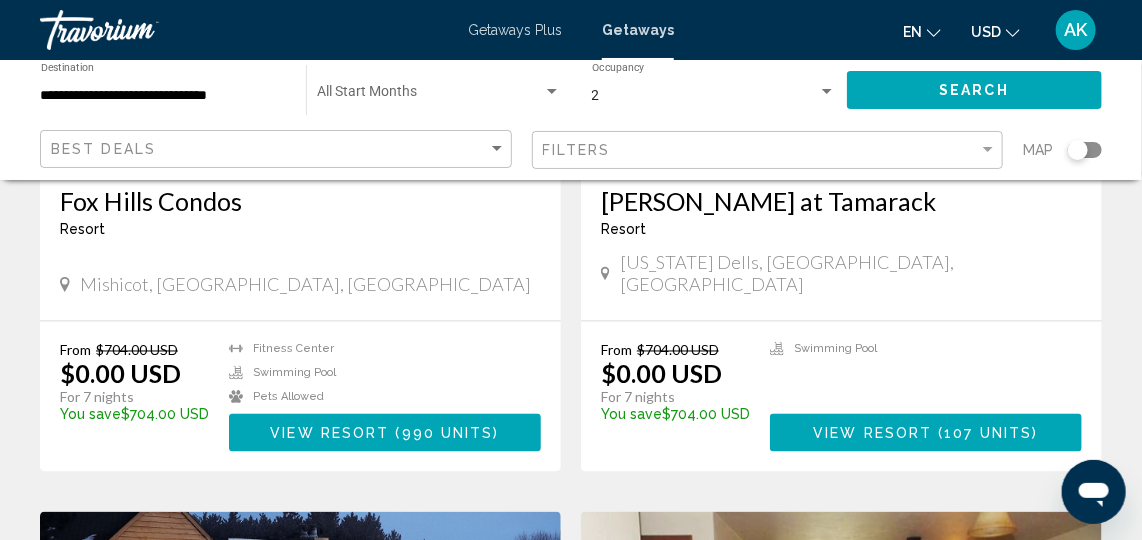 click on "View Resort" at bounding box center (329, 434) 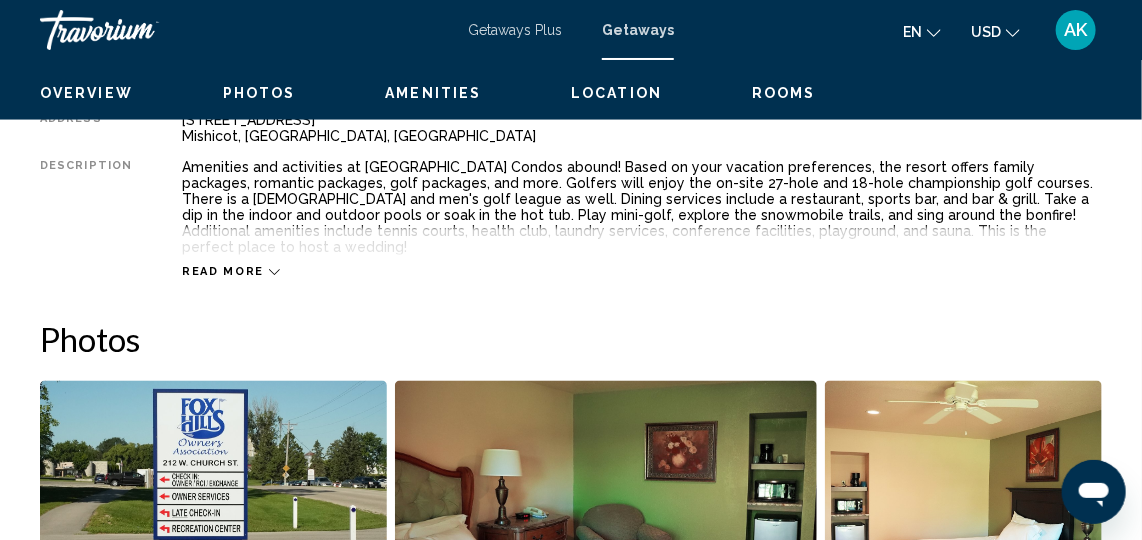 scroll, scrollTop: 264, scrollLeft: 0, axis: vertical 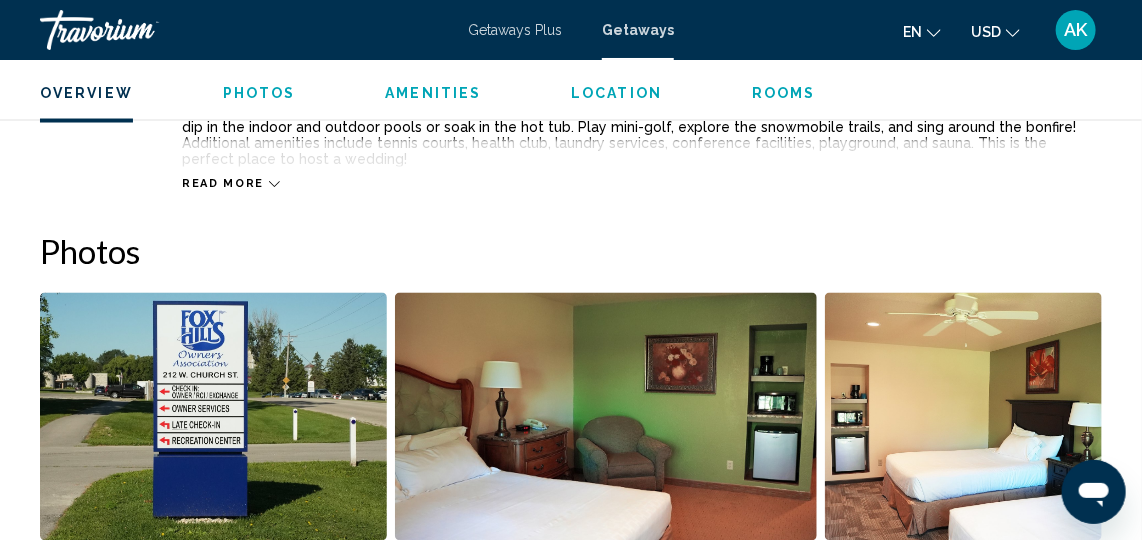 click on "Rooms" at bounding box center [784, 93] 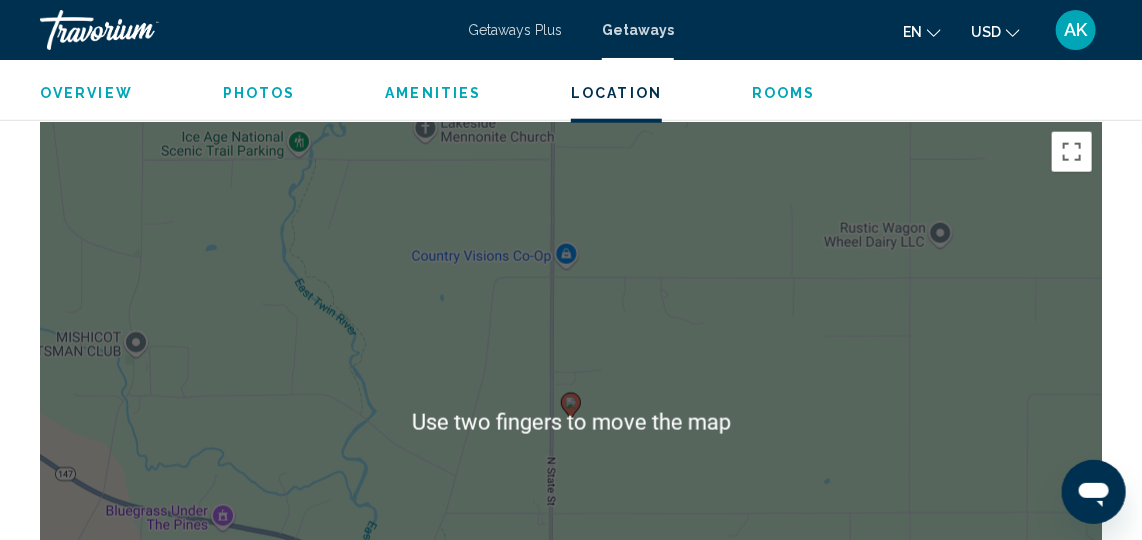 scroll, scrollTop: 3410, scrollLeft: 0, axis: vertical 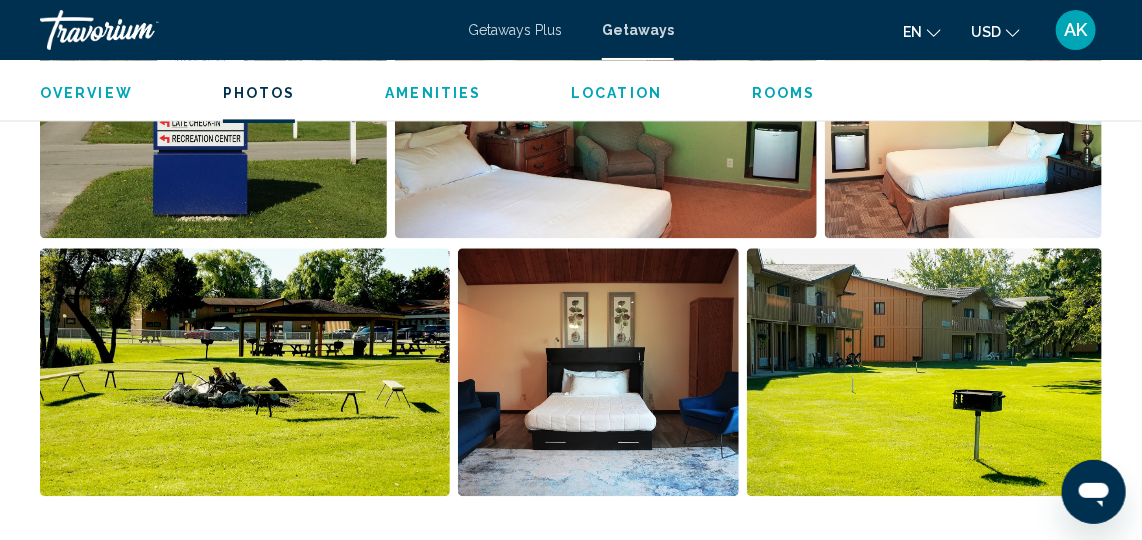 click at bounding box center (924, 372) 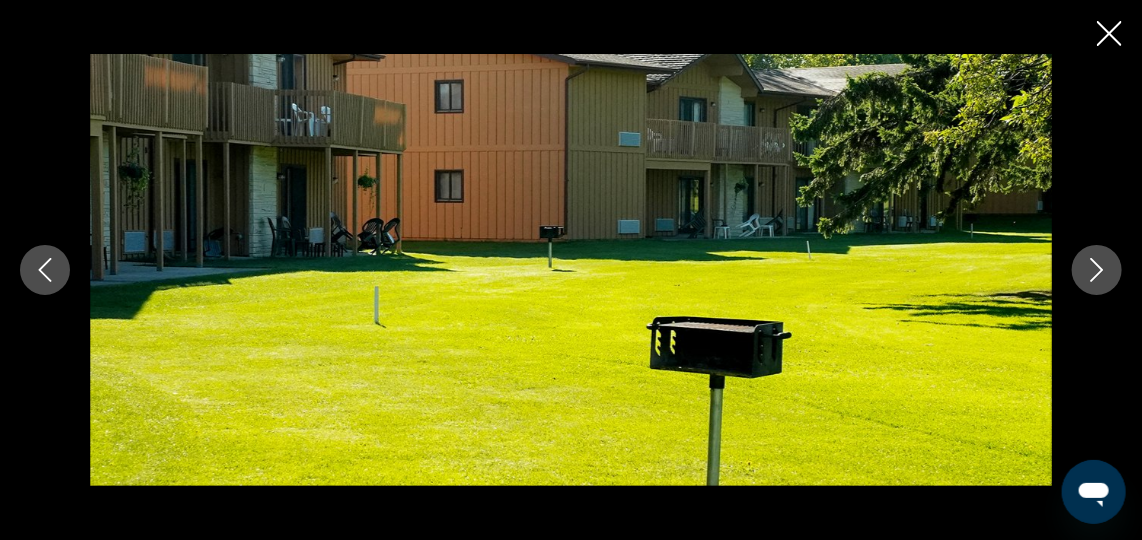 click 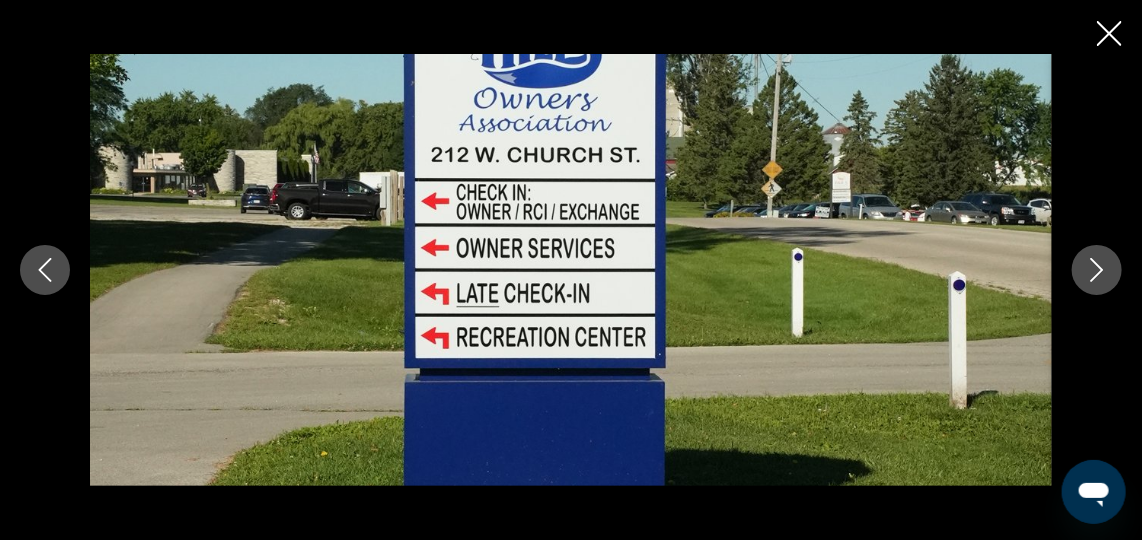 click at bounding box center (1097, 270) 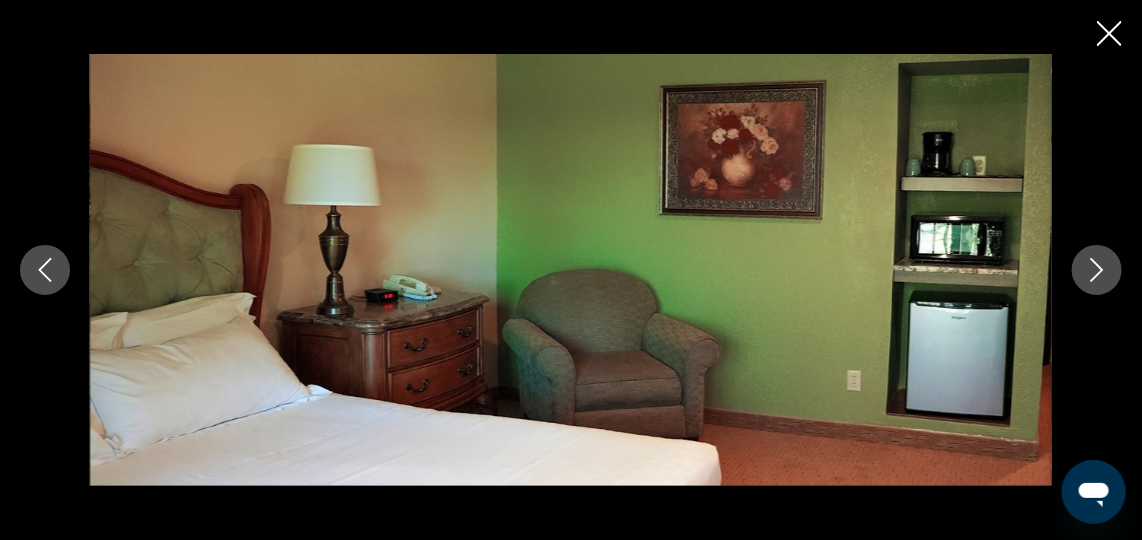 click 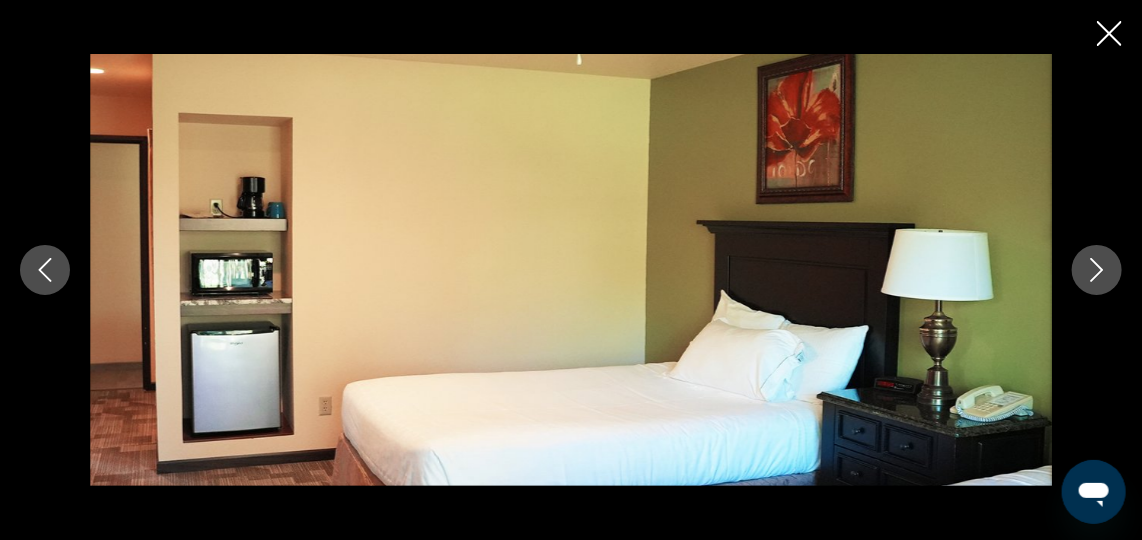 click at bounding box center (1097, 270) 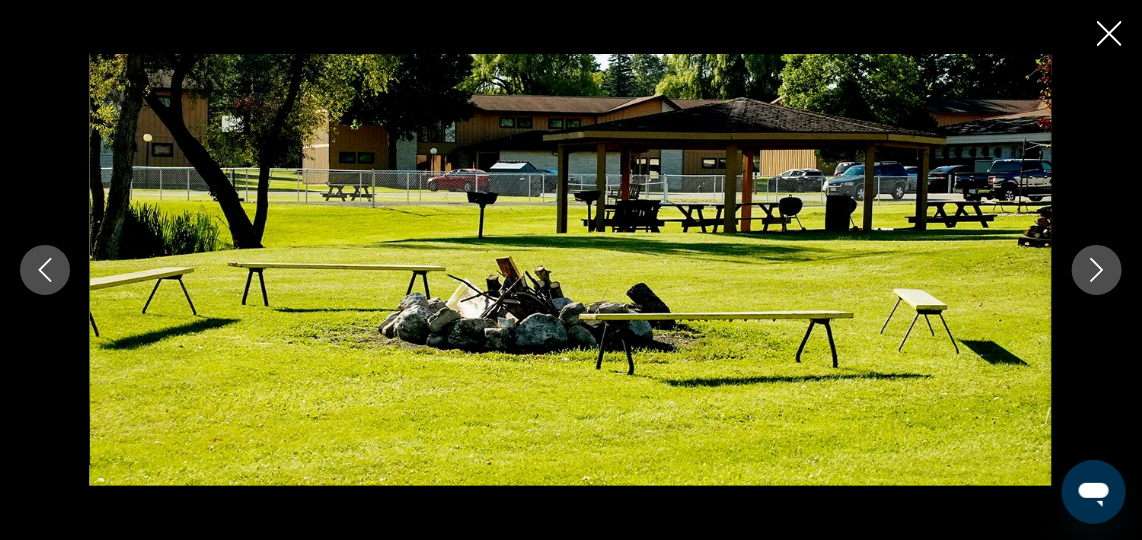 click 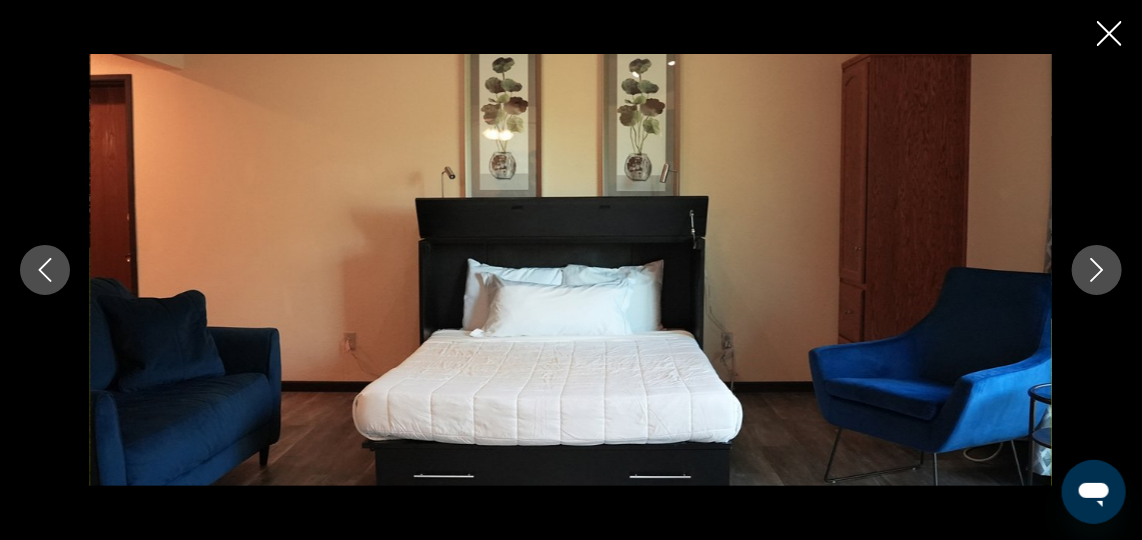 click at bounding box center [1097, 270] 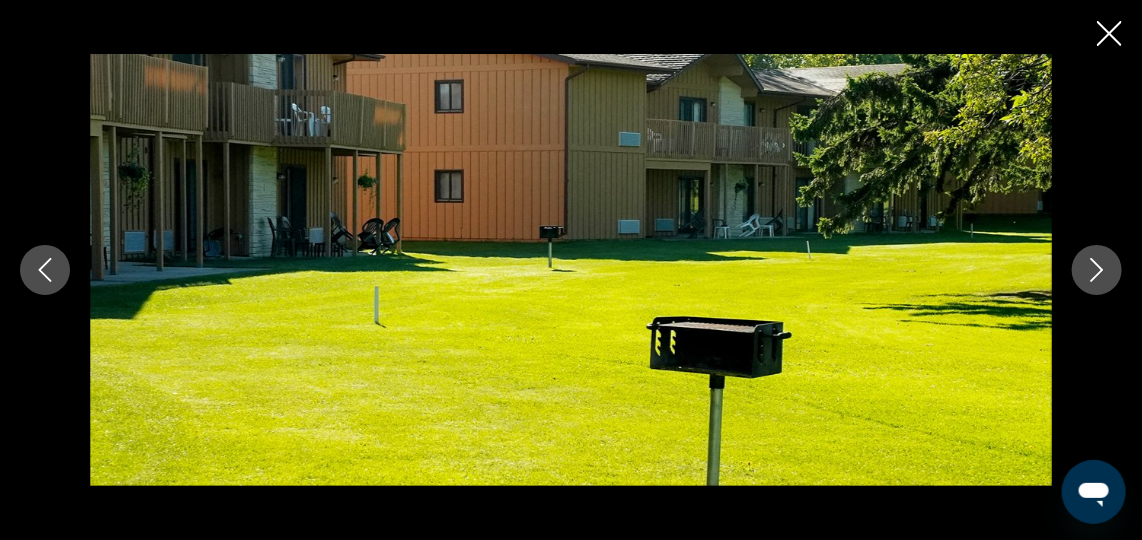 click 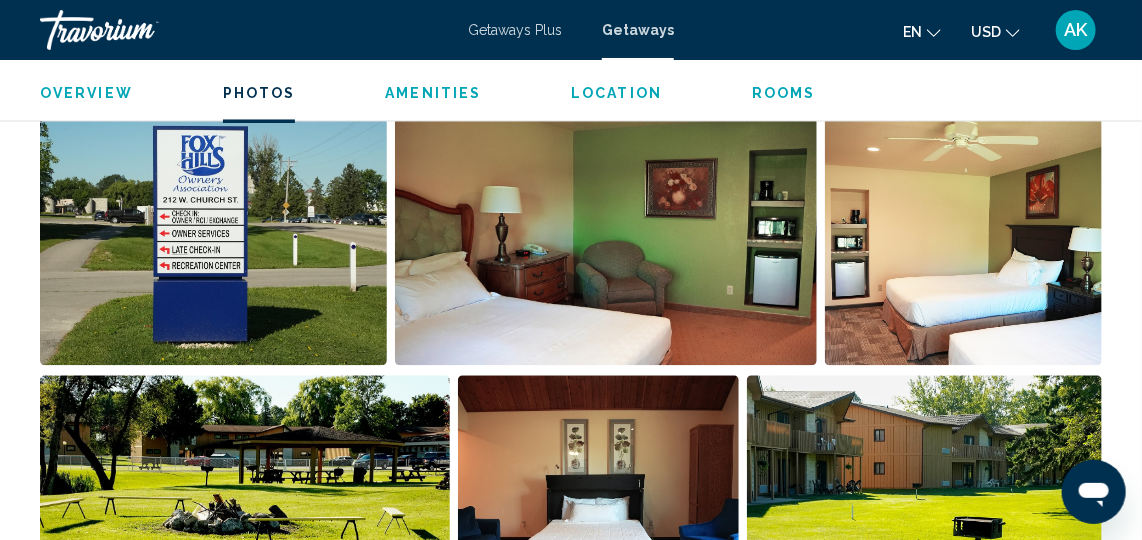 scroll, scrollTop: 1350, scrollLeft: 0, axis: vertical 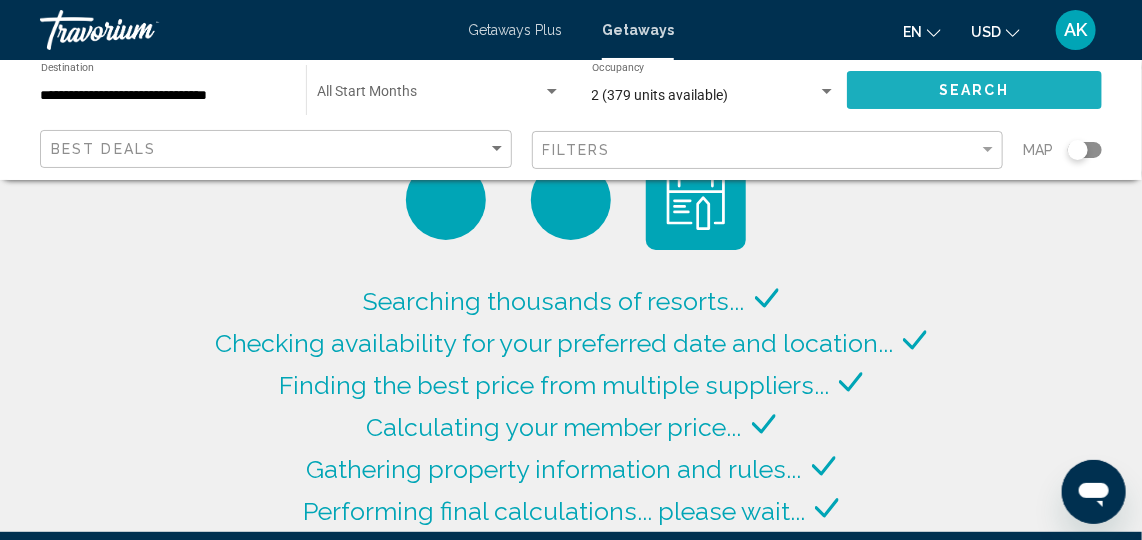 click on "Search" 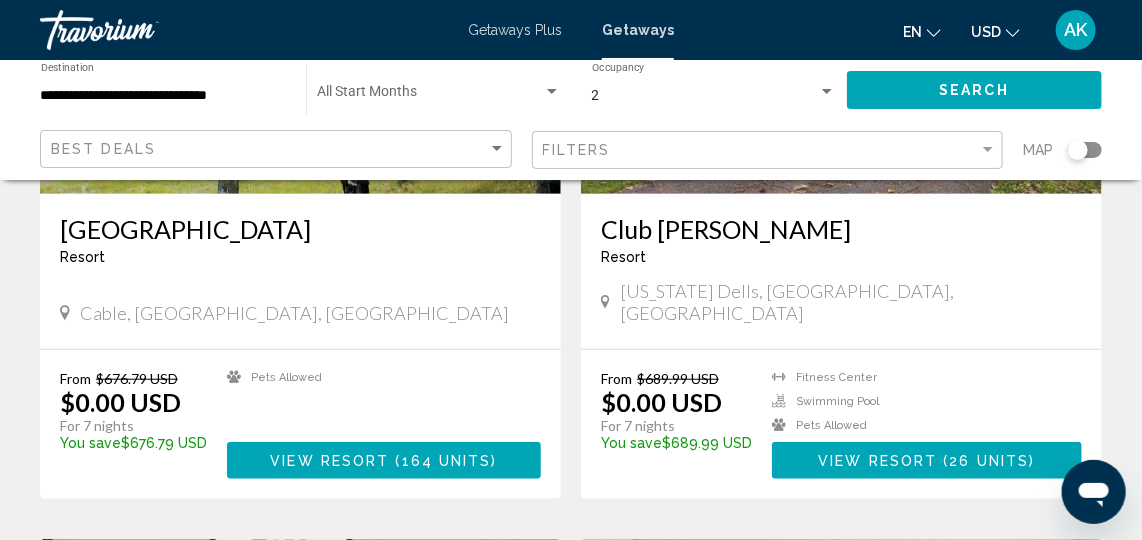 scroll, scrollTop: 399, scrollLeft: 0, axis: vertical 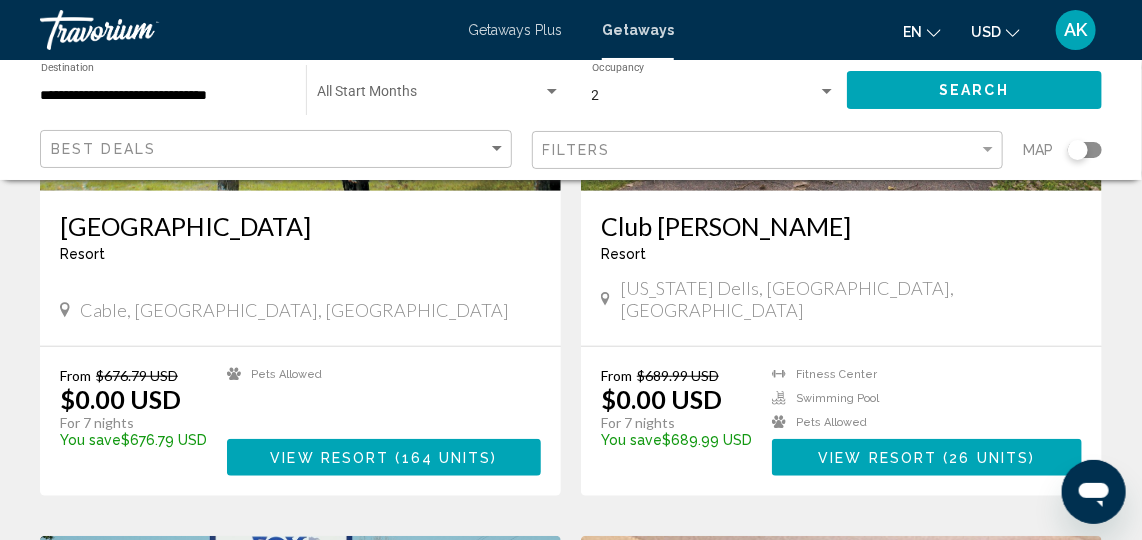click on "26 units" at bounding box center [990, 458] 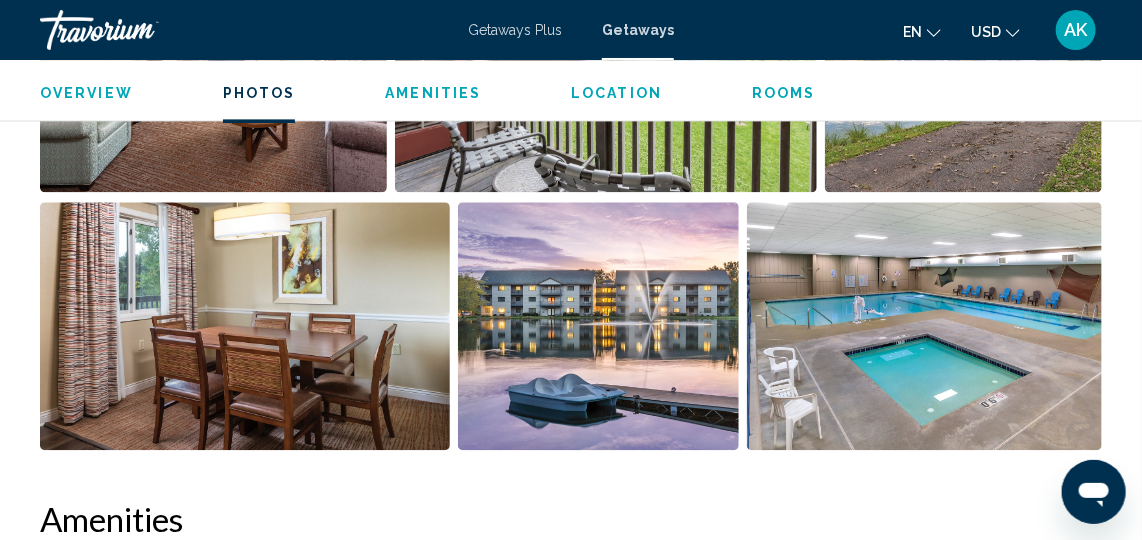 scroll, scrollTop: 1469, scrollLeft: 0, axis: vertical 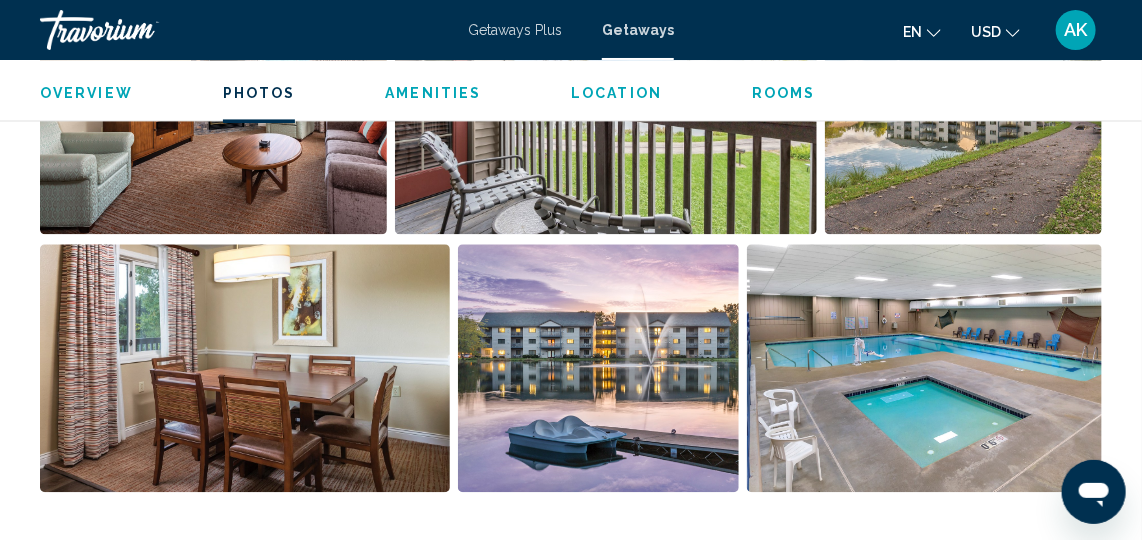 click on "Rooms" at bounding box center [784, 93] 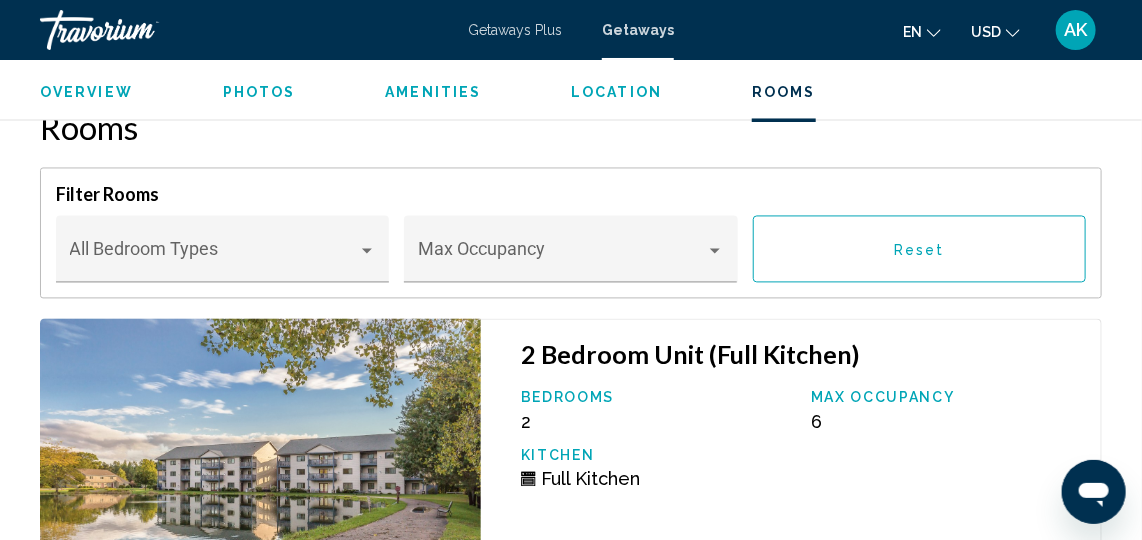 scroll, scrollTop: 4030, scrollLeft: 0, axis: vertical 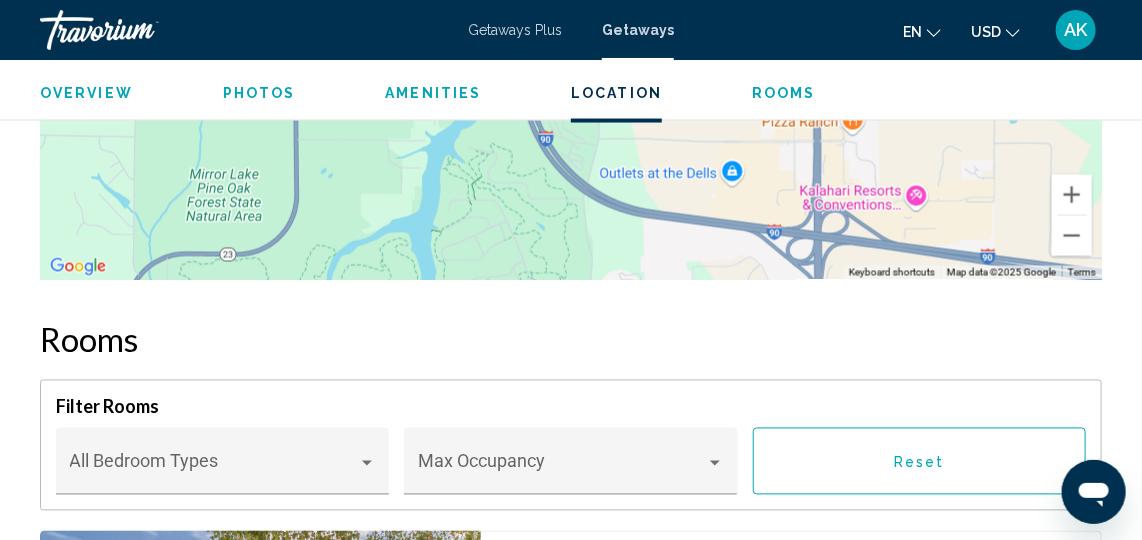 click on "Overview" at bounding box center (86, 93) 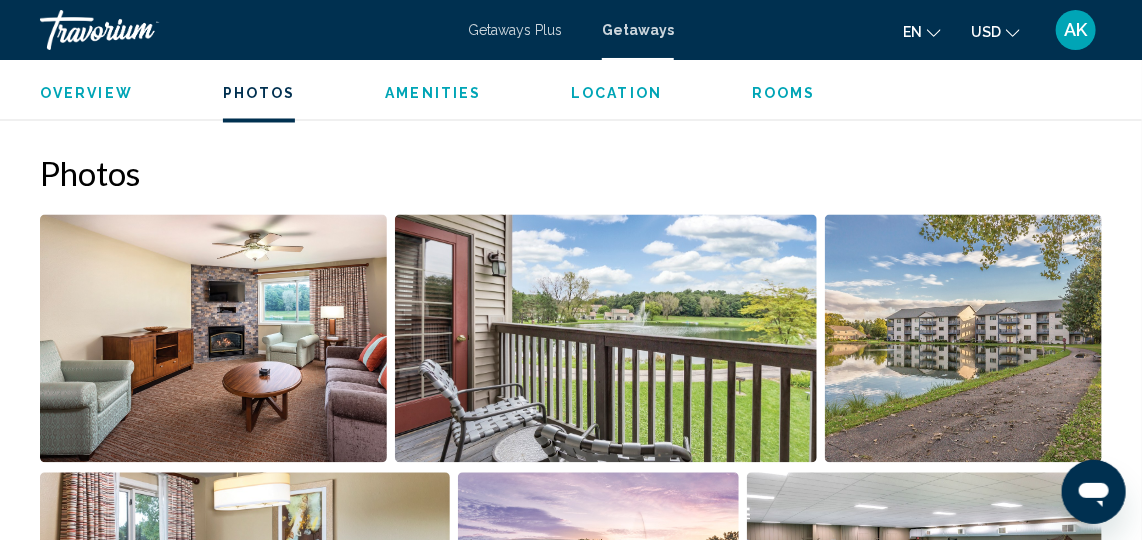 scroll, scrollTop: 1230, scrollLeft: 0, axis: vertical 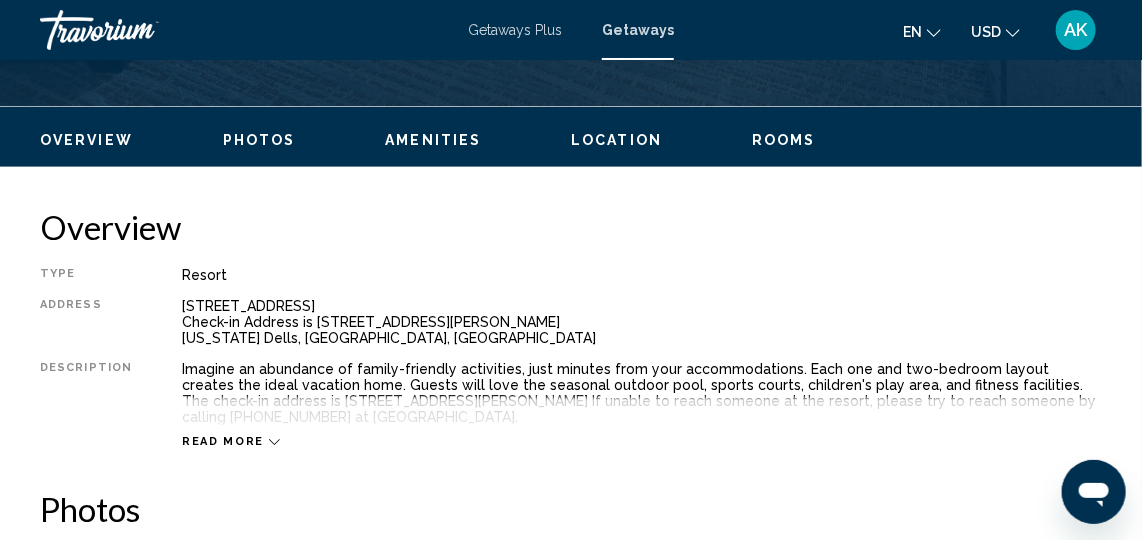 click on "Read more" at bounding box center [223, 442] 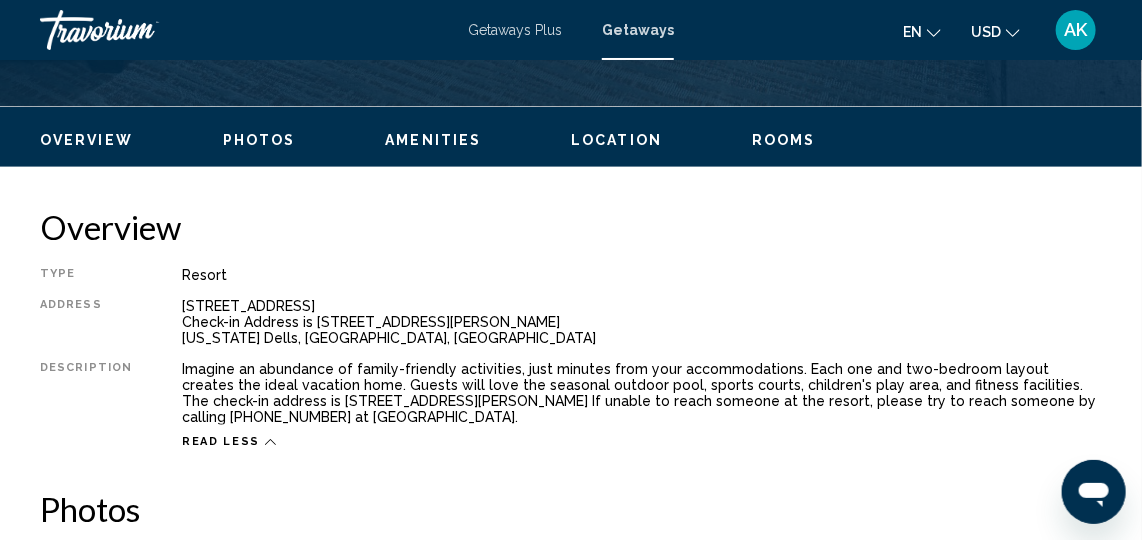 click on "Overview Type Resort All-Inclusive No All-Inclusive Address [STREET_ADDRESS] Check-in Address is [STREET_ADDRESS][PERSON_NAME][US_STATE] Description Imagine an abundance of family-friendly activities, just minutes from your accommodations.  Each one and two-bedroom layout creates the ideal vacation home.  Guests will love the seasonal outdoor pool, sports courts, children's play area, and fitness facilities.  The check-in address is [STREET_ADDRESS][PERSON_NAME]  If unable to reach someone at the resort, please try to reach someone by calling [PHONE_NUMBER] at [GEOGRAPHIC_DATA]. Read less
Photos Amenities gym pool No Amenities available. Housekeeping Fees  Unit Type   Schedule   Info  for all units per stay "Housekeeping fee for all RCI Points reservations: There may be a fee of 111.00 U.S. dollars for all units, per stay. Only Credit Cards accepted." The mandatory fee will be charged for less than 7-night stays. Resort Fees  Info  Policy Restrictions Minimum Age Checkin 3 +" at bounding box center [571, 3038] 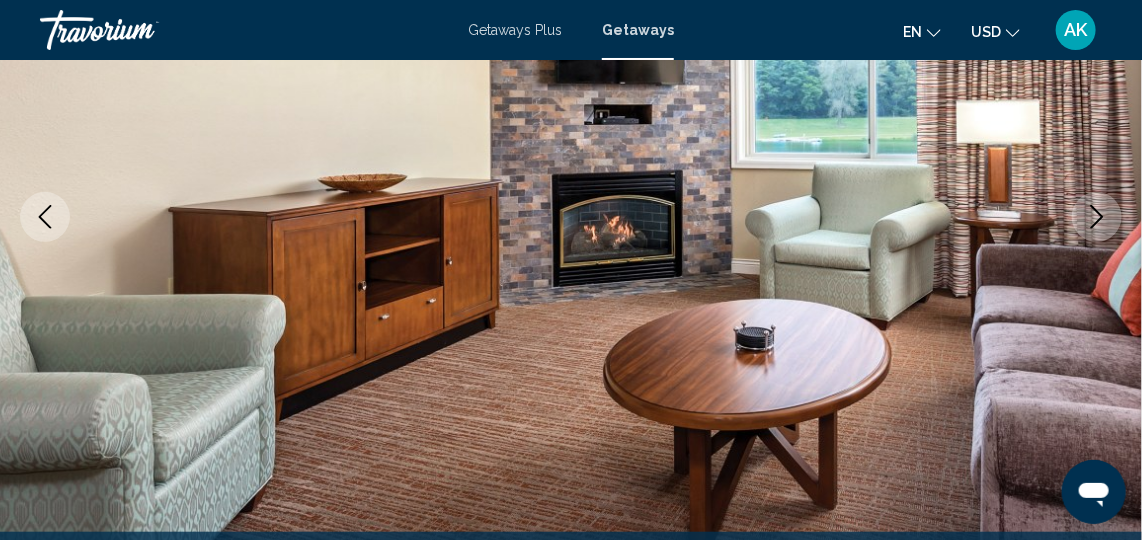 scroll, scrollTop: 317, scrollLeft: 0, axis: vertical 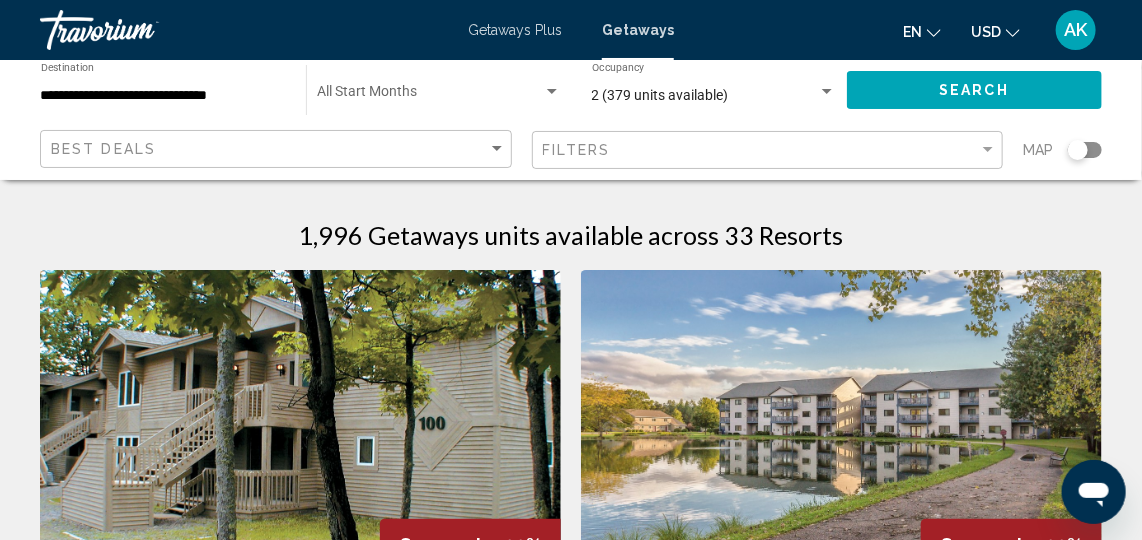 click on "Search" 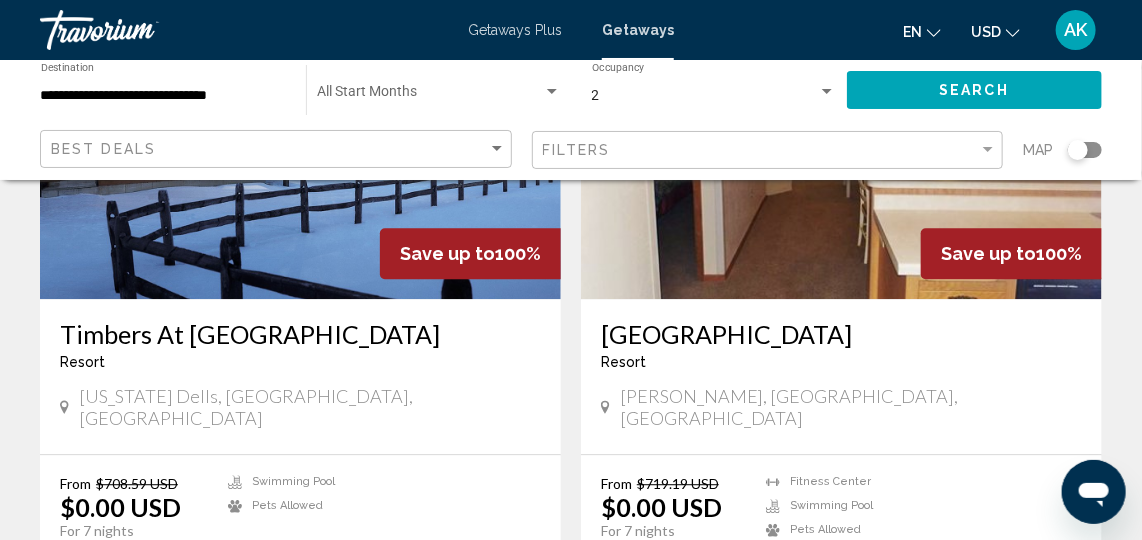 scroll, scrollTop: 1636, scrollLeft: 0, axis: vertical 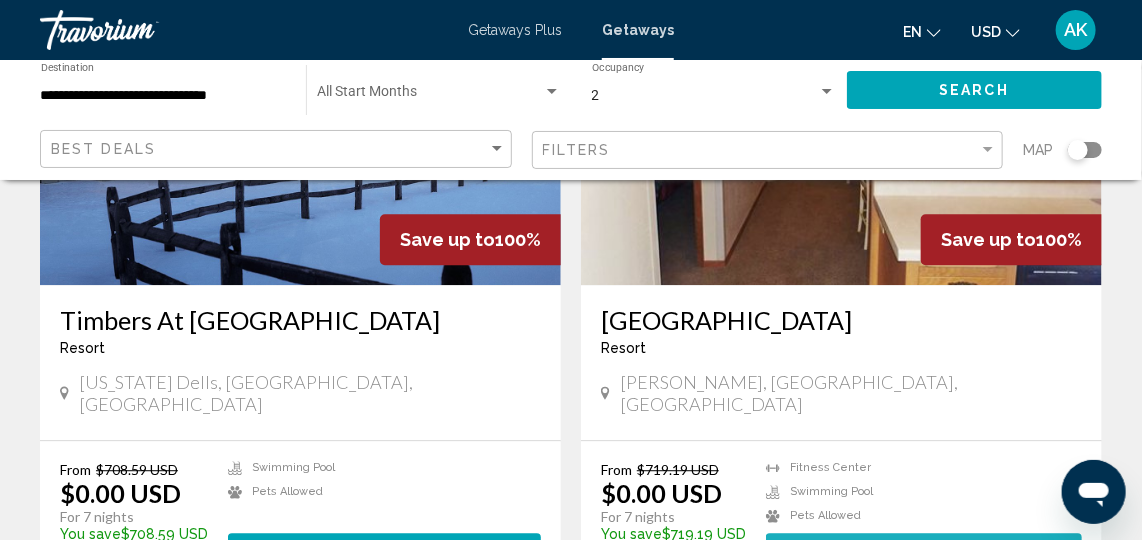 click on "24 units" at bounding box center (987, 552) 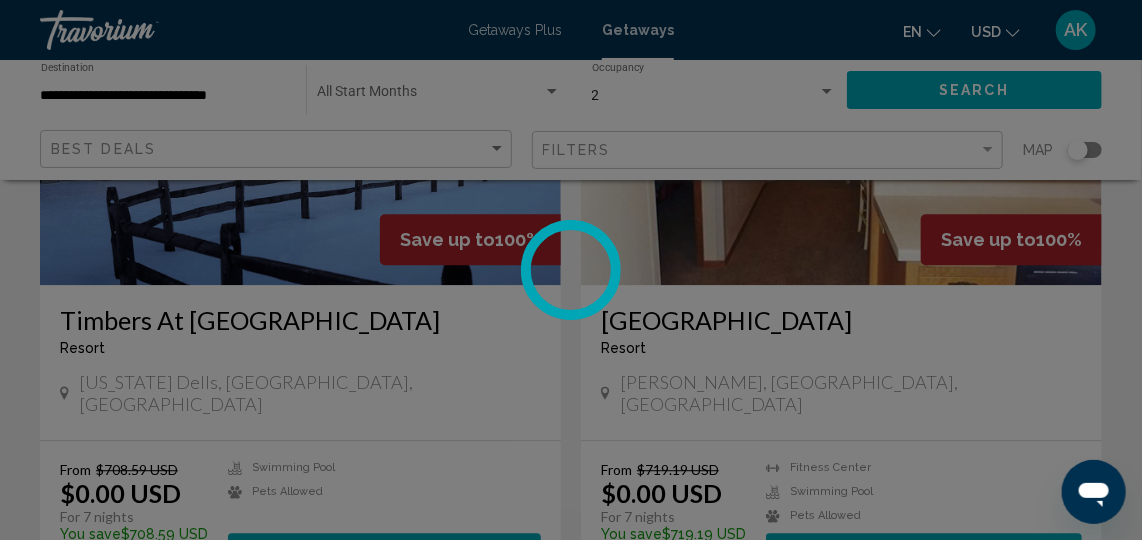 scroll, scrollTop: 264, scrollLeft: 0, axis: vertical 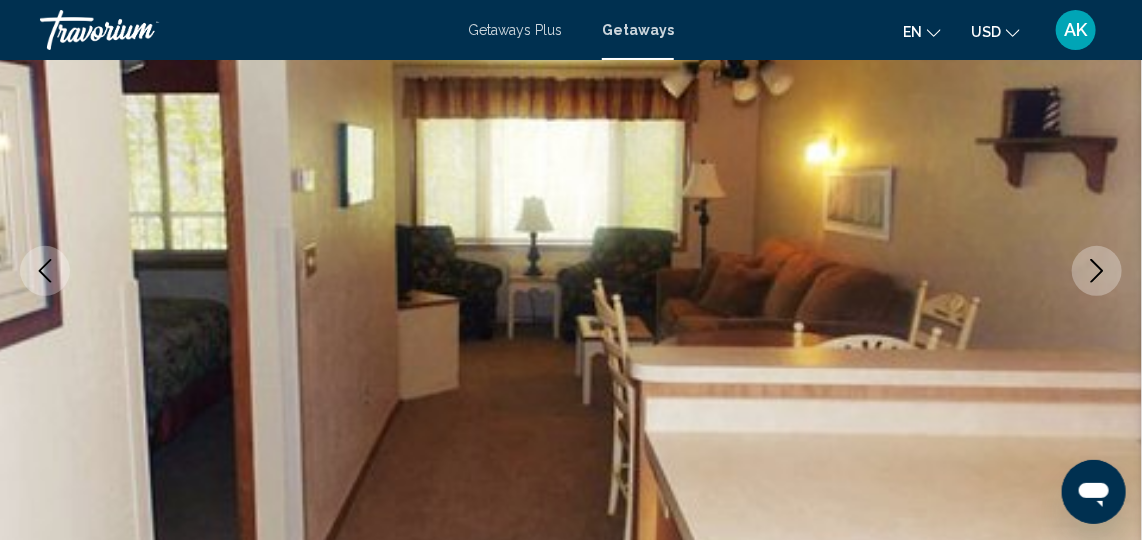 click 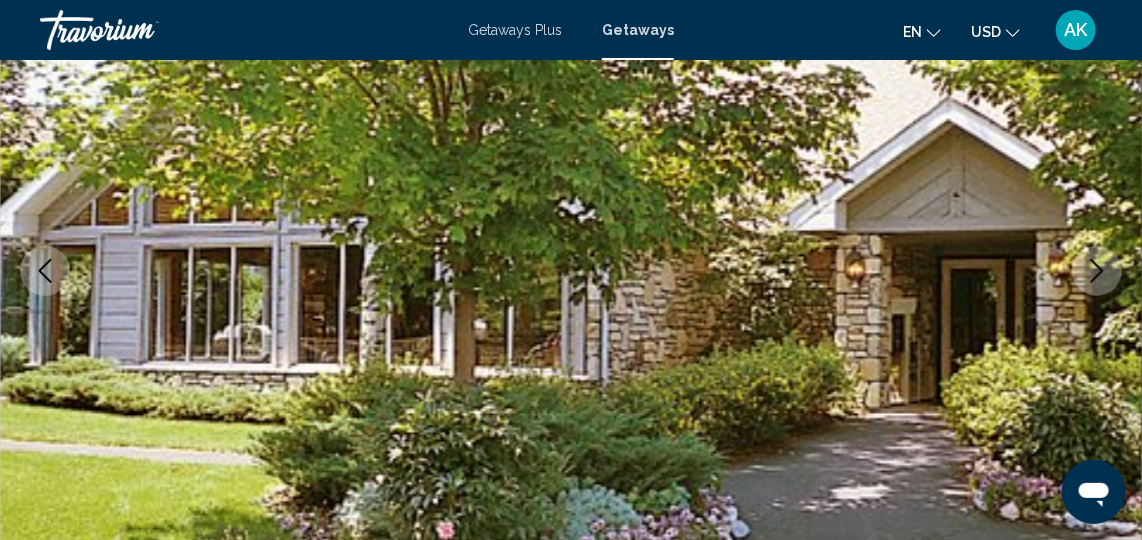 click 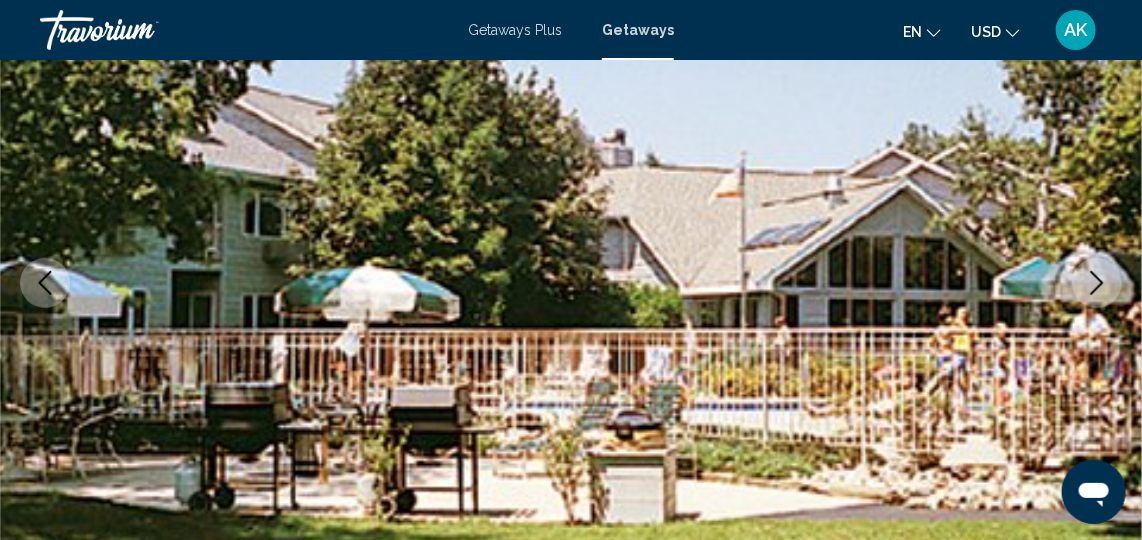 scroll, scrollTop: 252, scrollLeft: 0, axis: vertical 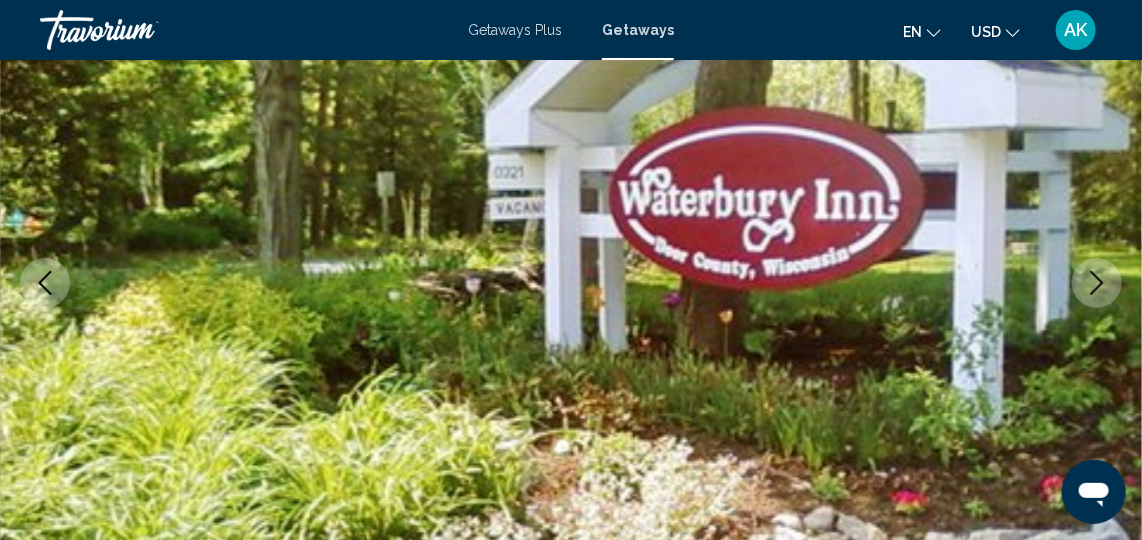 click at bounding box center (1097, 283) 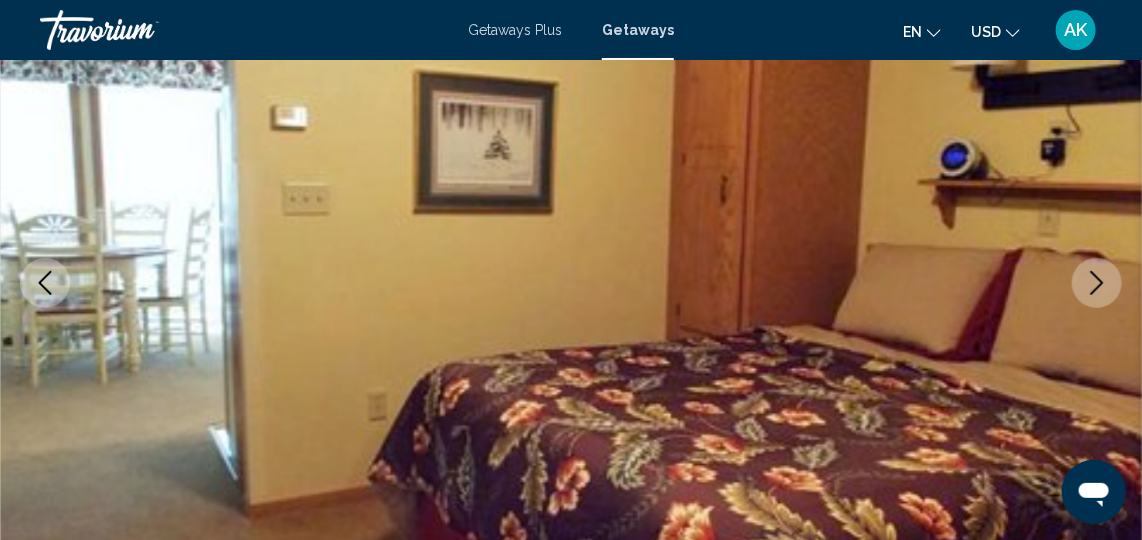 click at bounding box center (1097, 283) 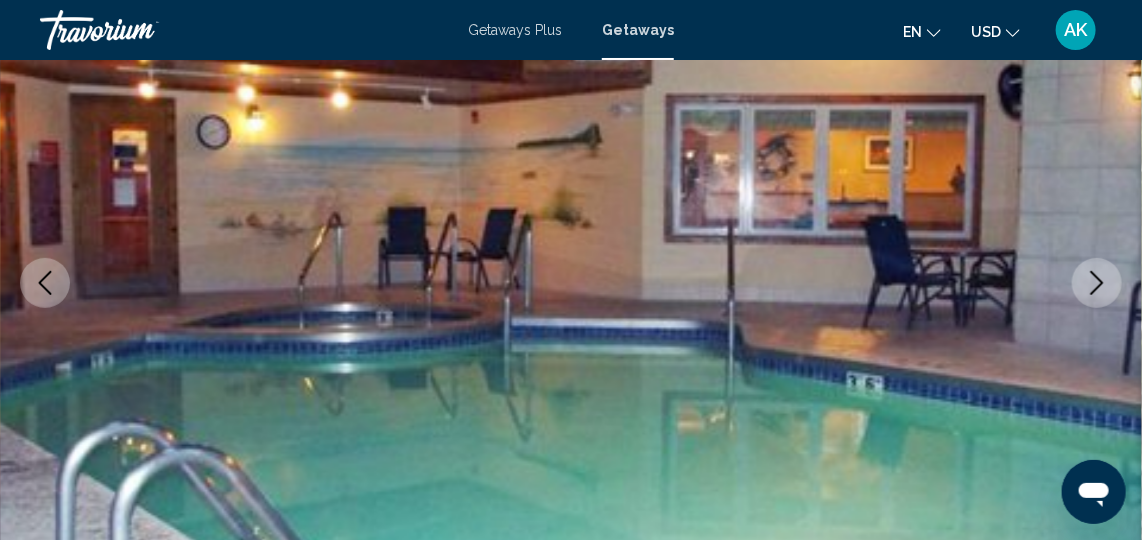 click 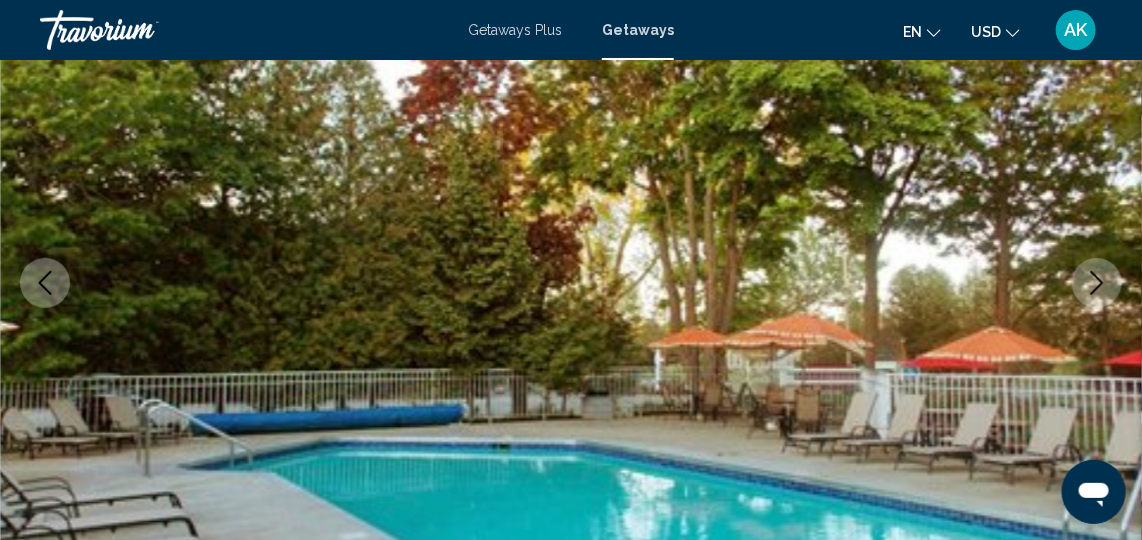 click at bounding box center (1097, 283) 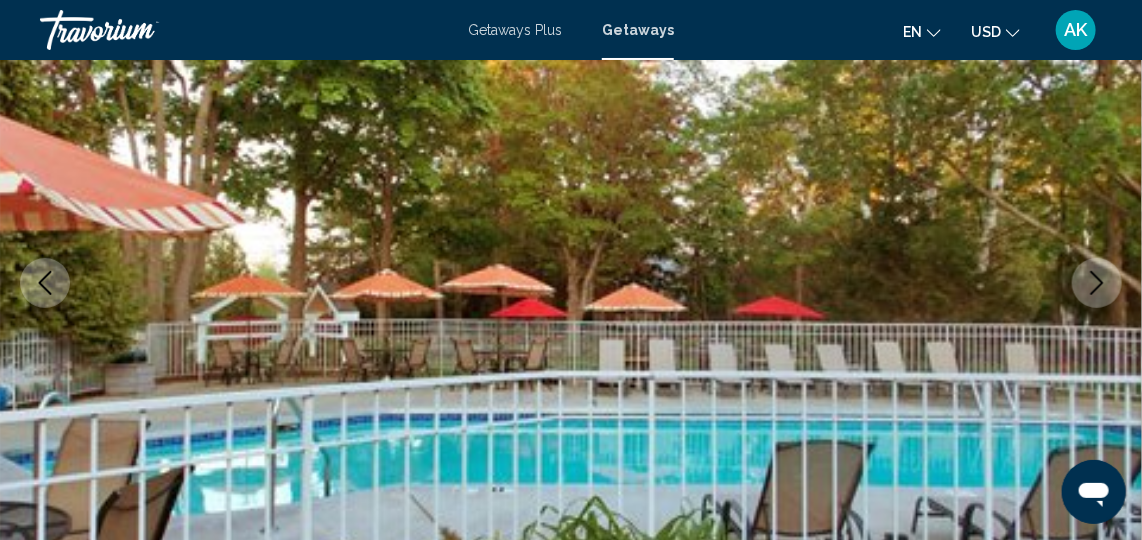 click 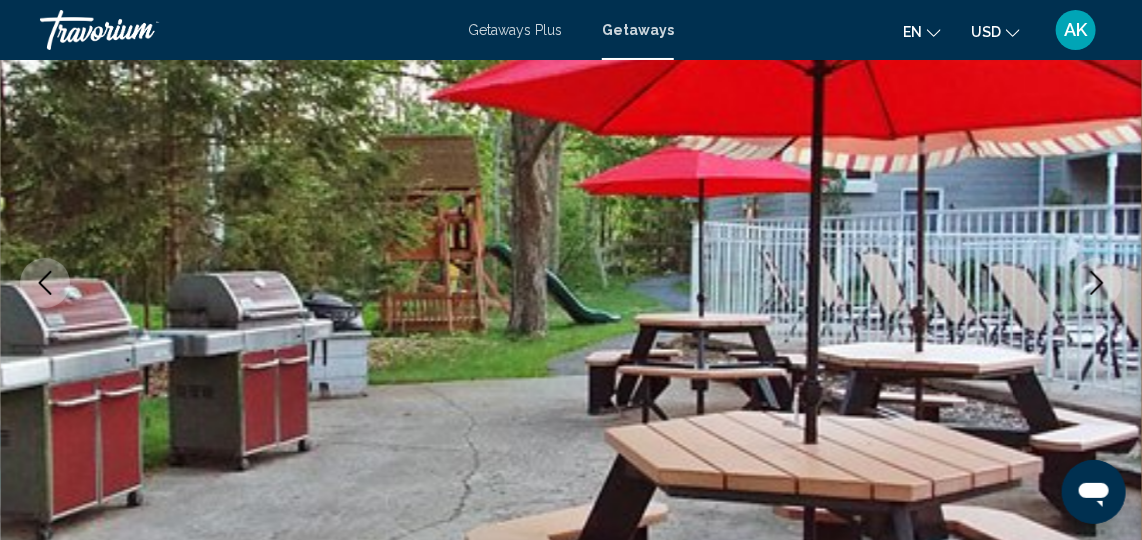 click at bounding box center [1097, 283] 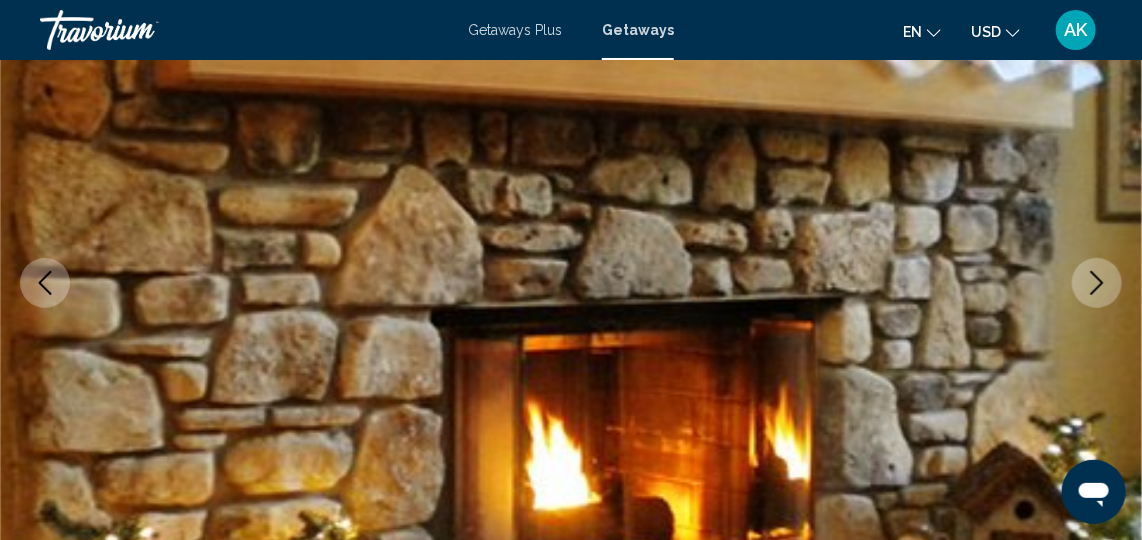 click 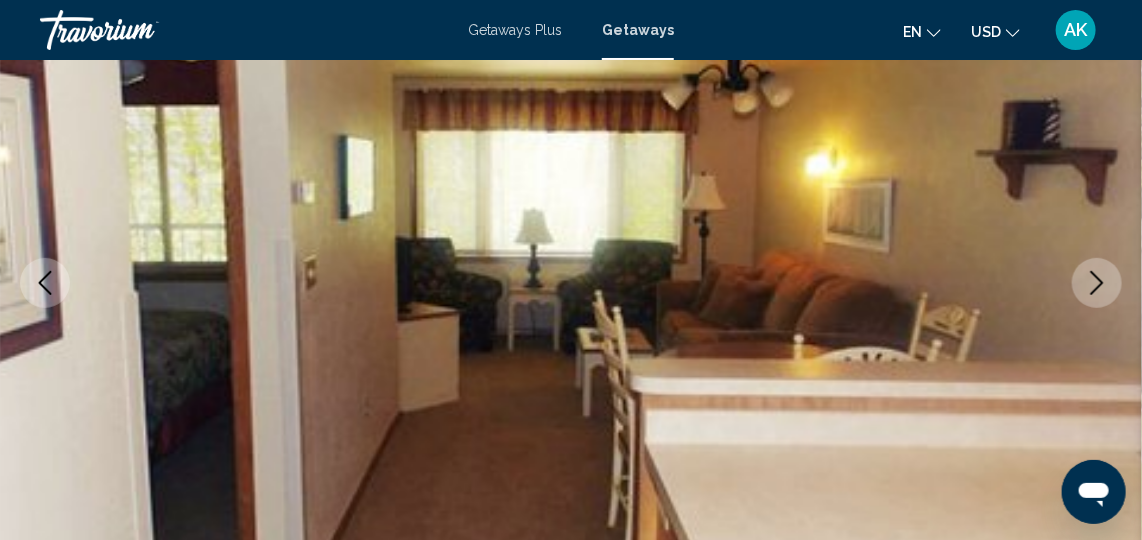click 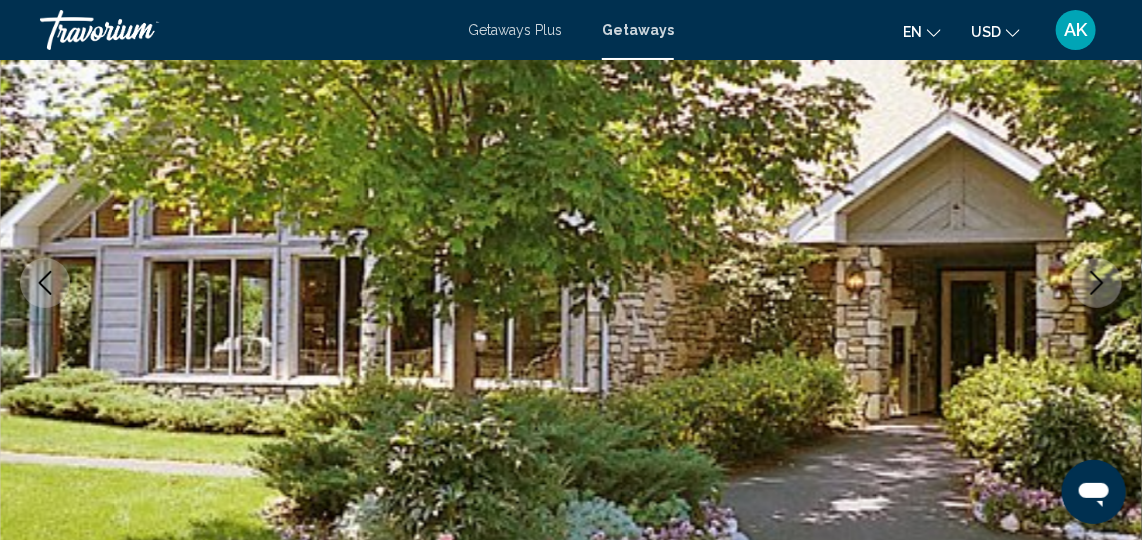 click at bounding box center [571, 283] 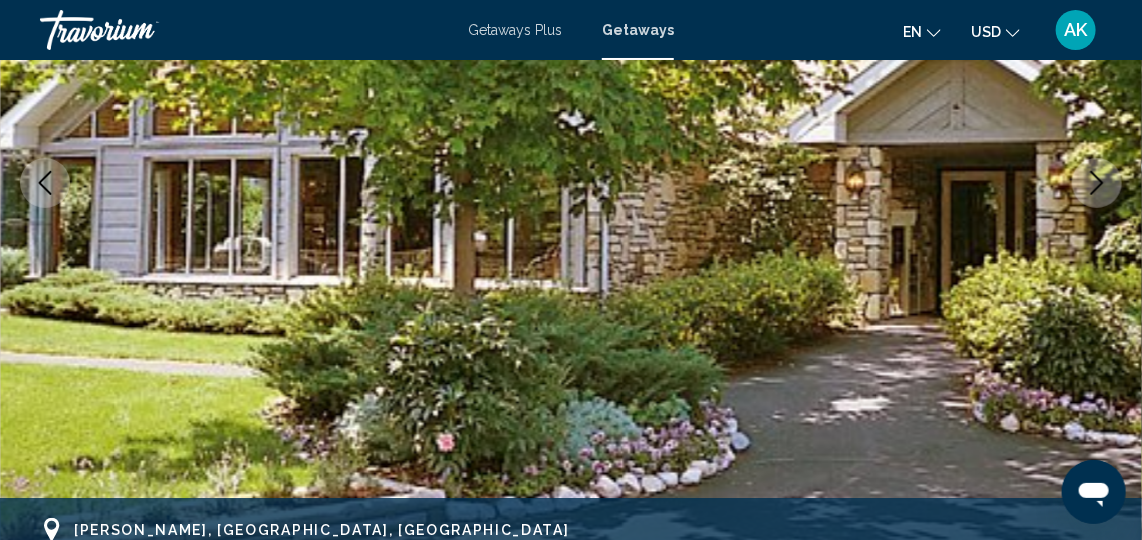 scroll, scrollTop: 0, scrollLeft: 0, axis: both 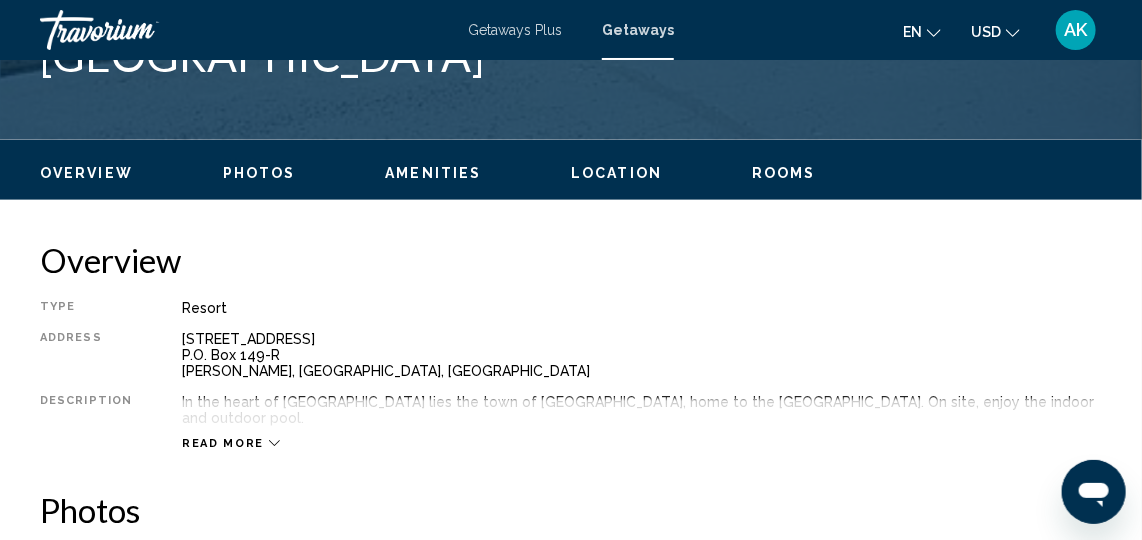 click on "Rooms" at bounding box center [784, 173] 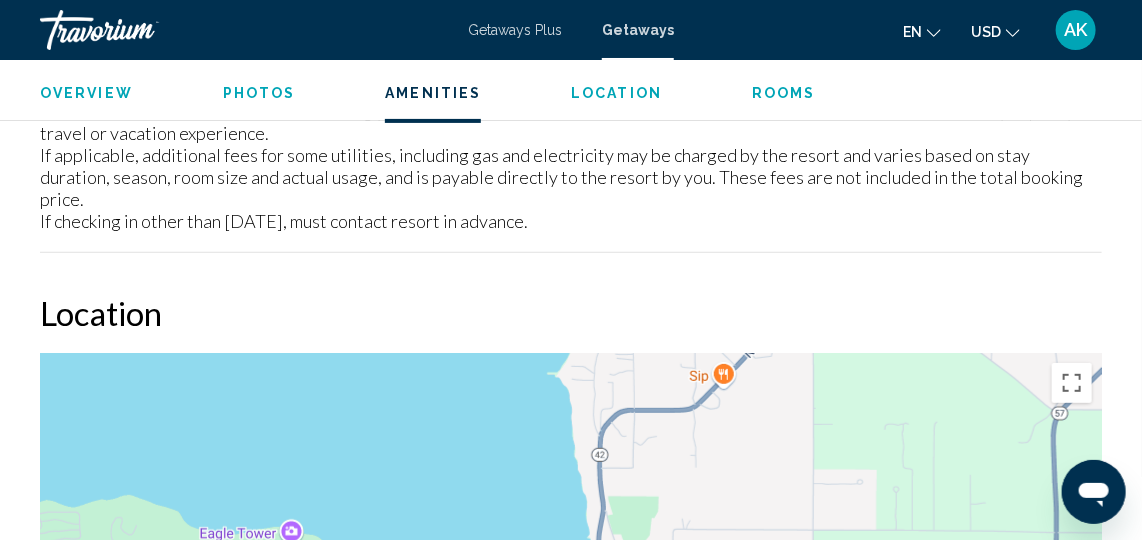 scroll, scrollTop: 2825, scrollLeft: 0, axis: vertical 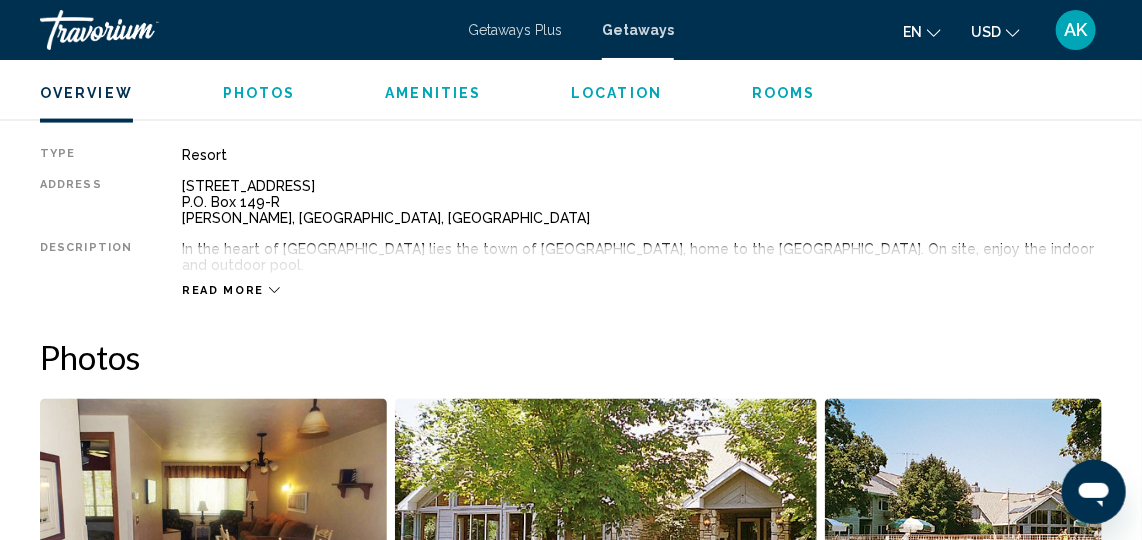 click on "Location" at bounding box center [616, 93] 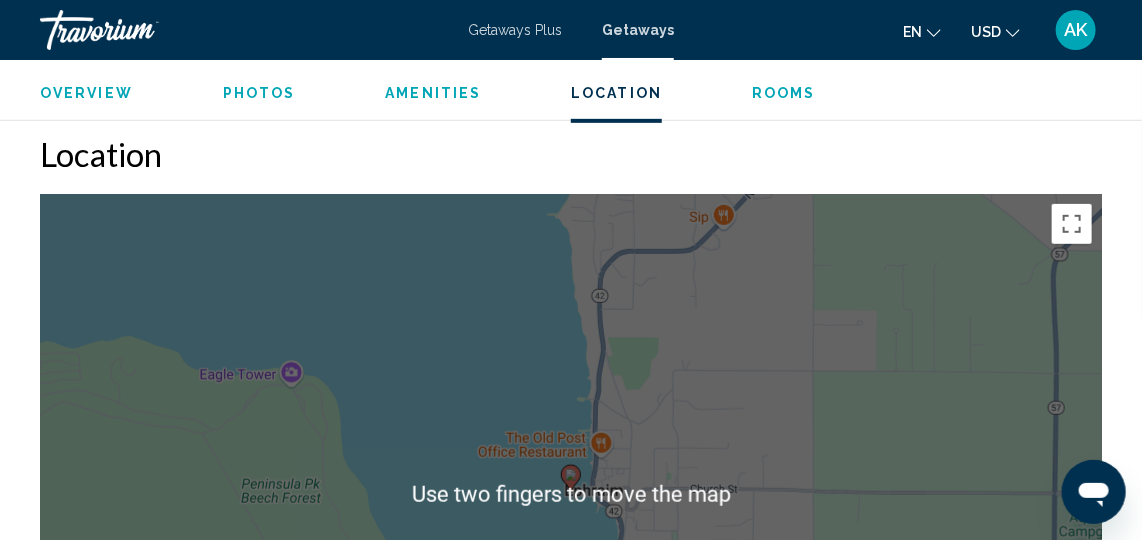 scroll, scrollTop: 3010, scrollLeft: 0, axis: vertical 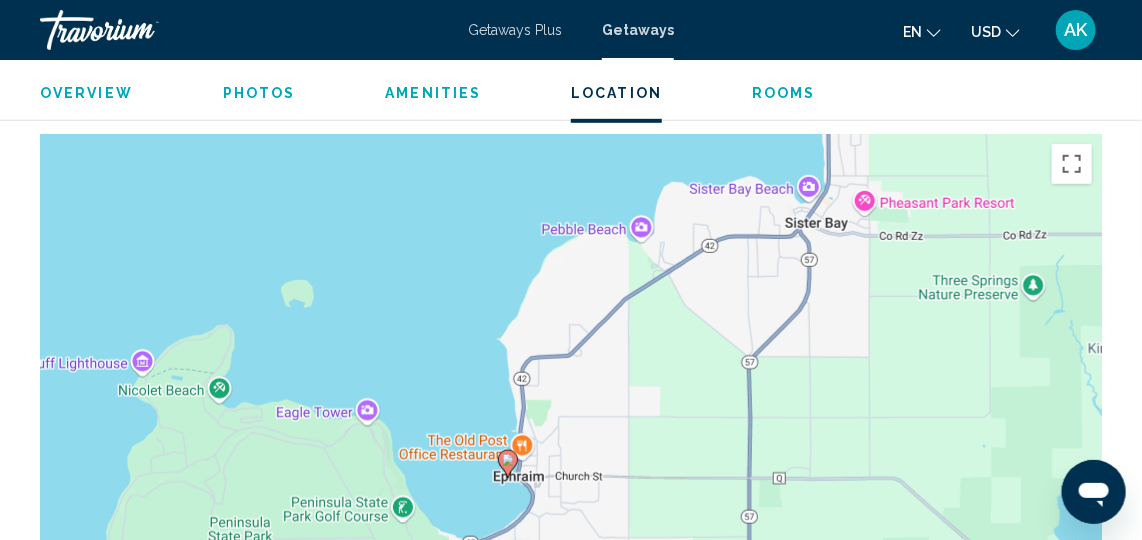 click on "Getaways Plus" at bounding box center (515, 30) 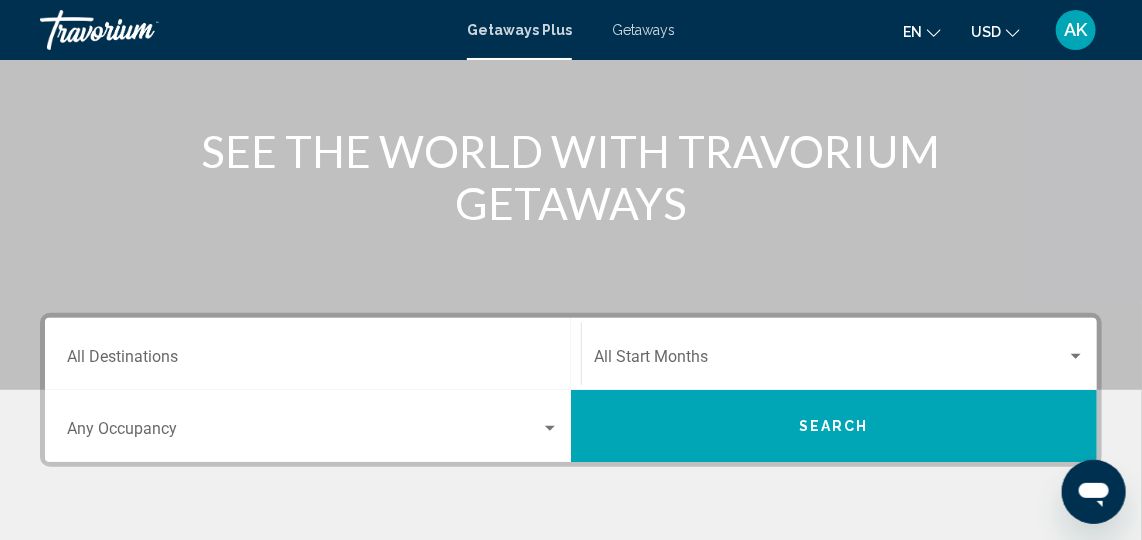 scroll, scrollTop: 249, scrollLeft: 0, axis: vertical 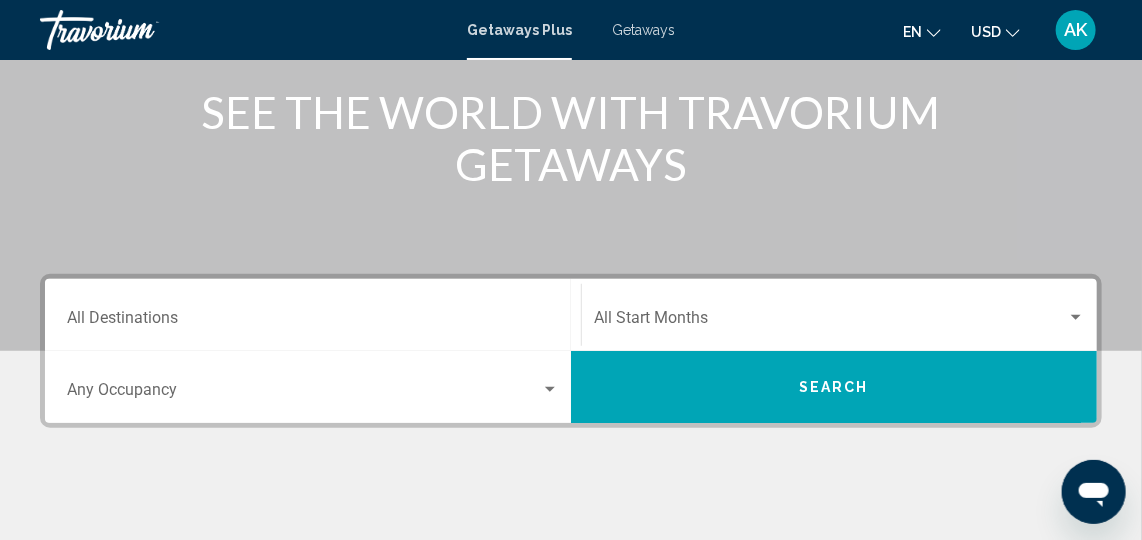 click on "Destination All Destinations" at bounding box center (313, 322) 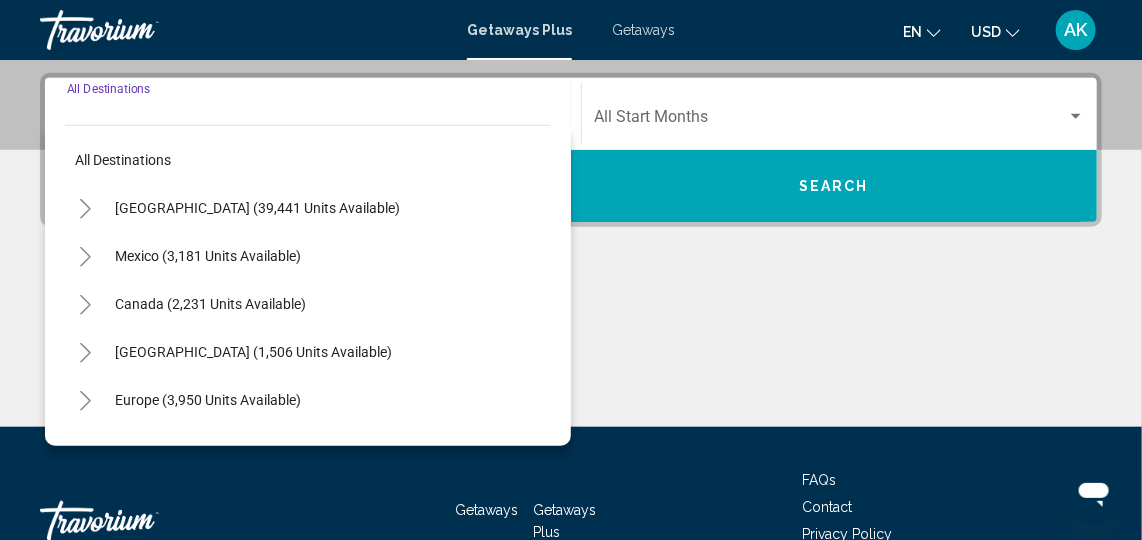 scroll, scrollTop: 457, scrollLeft: 0, axis: vertical 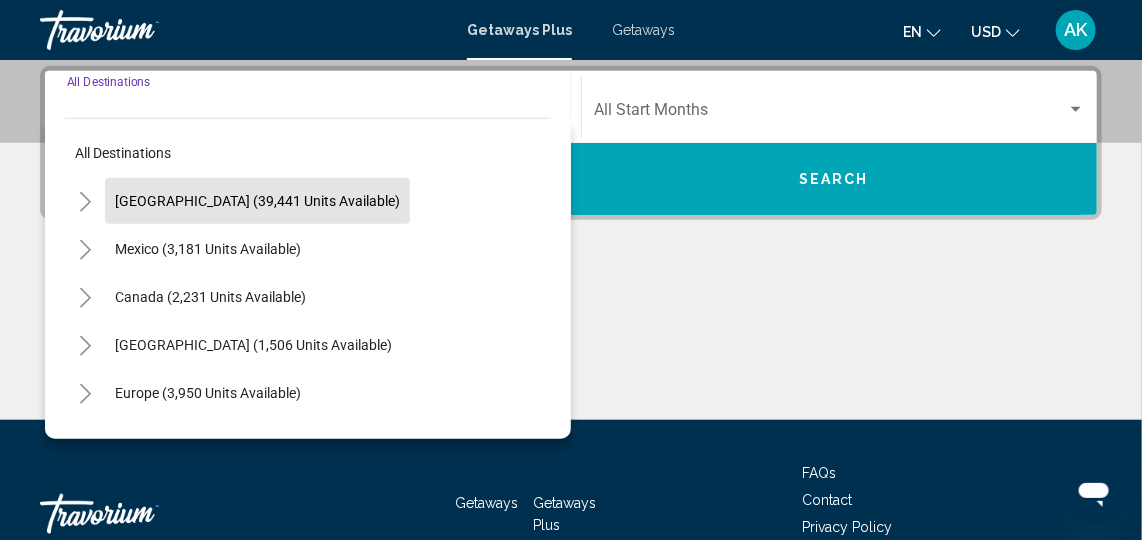 click on "[GEOGRAPHIC_DATA] (39,441 units available)" at bounding box center [208, 249] 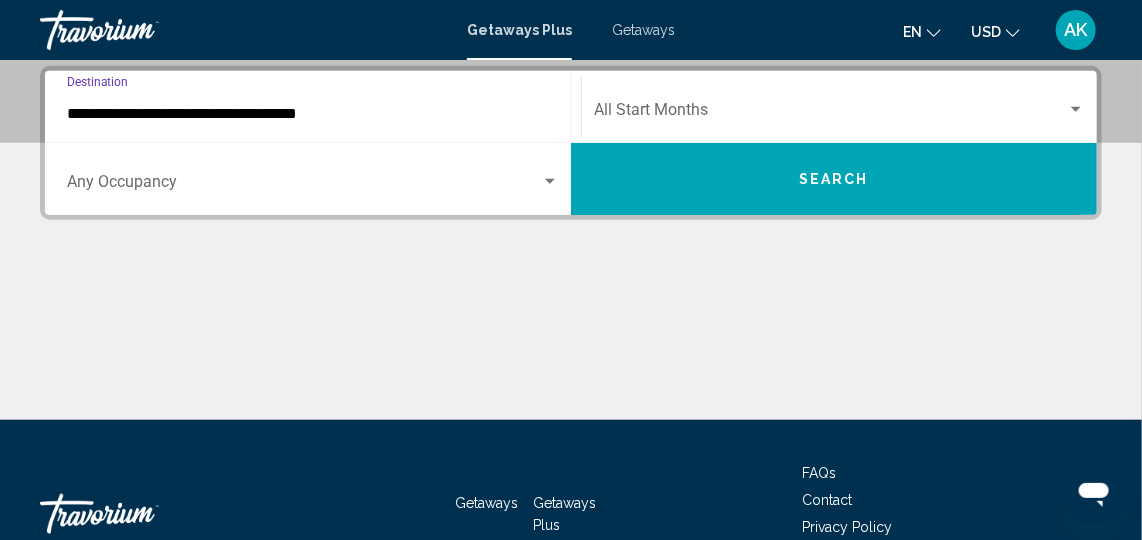 click on "**********" at bounding box center [313, 114] 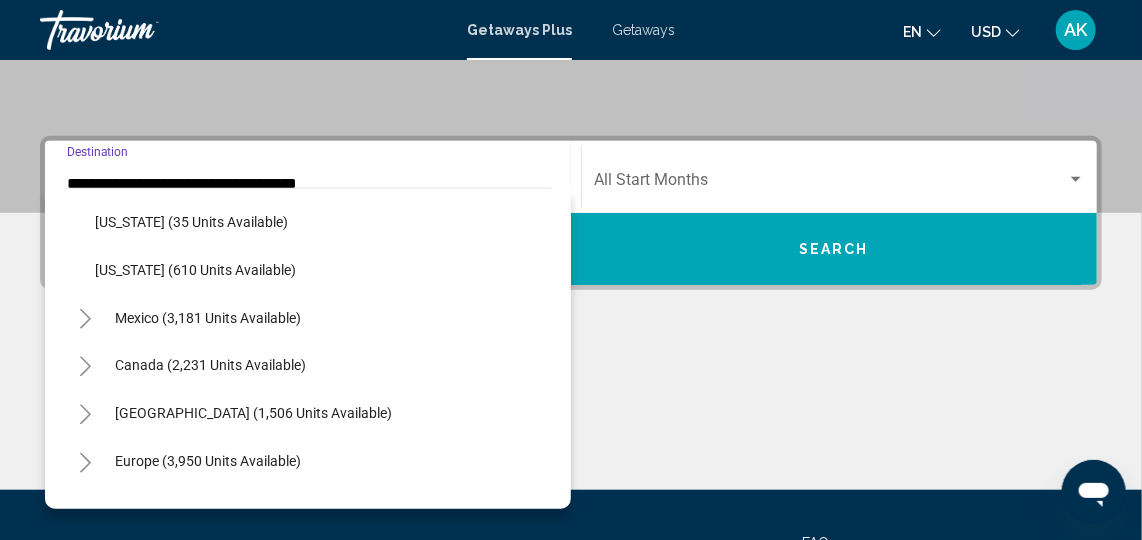 scroll, scrollTop: 1884, scrollLeft: 0, axis: vertical 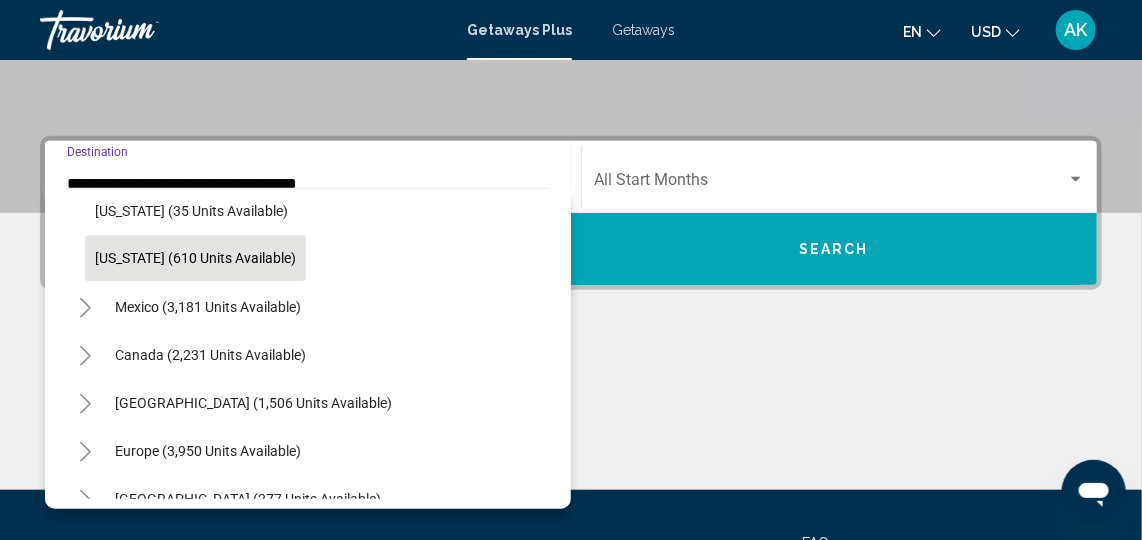 click on "[US_STATE] (610 units available)" 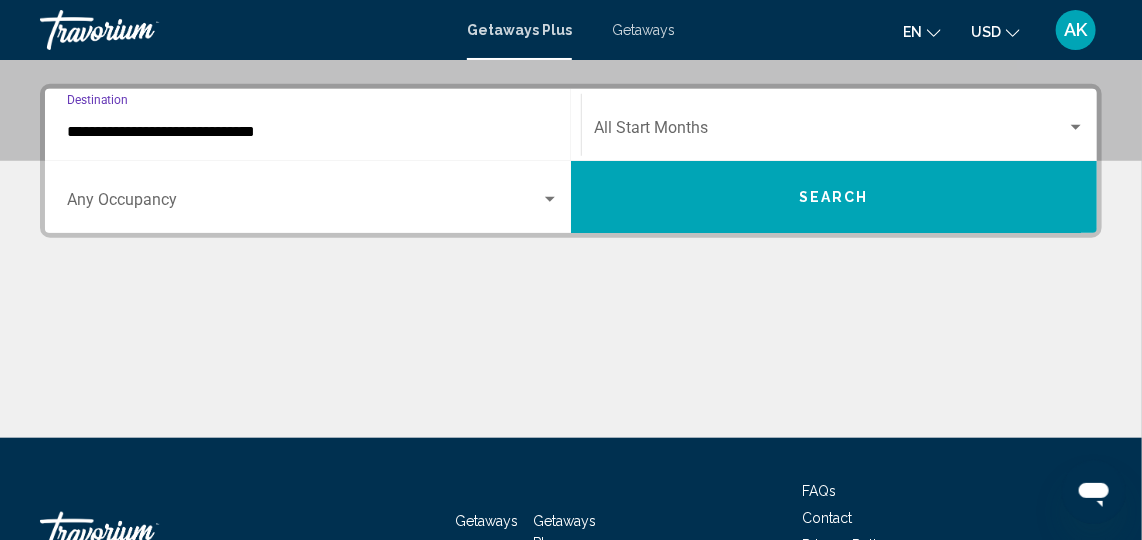 scroll, scrollTop: 457, scrollLeft: 0, axis: vertical 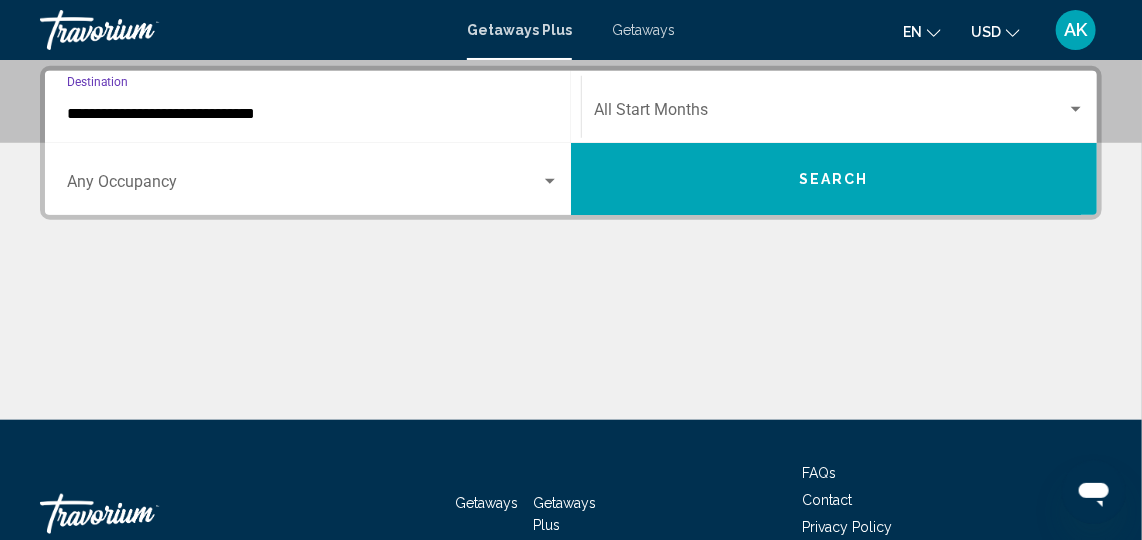 click at bounding box center (313, 186) 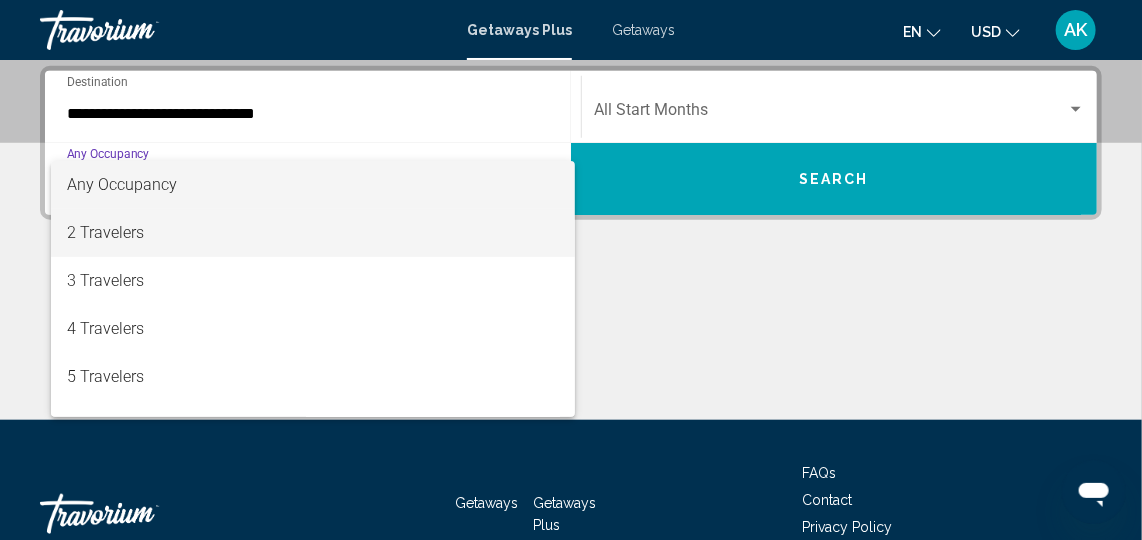 click on "2 Travelers" at bounding box center [313, 233] 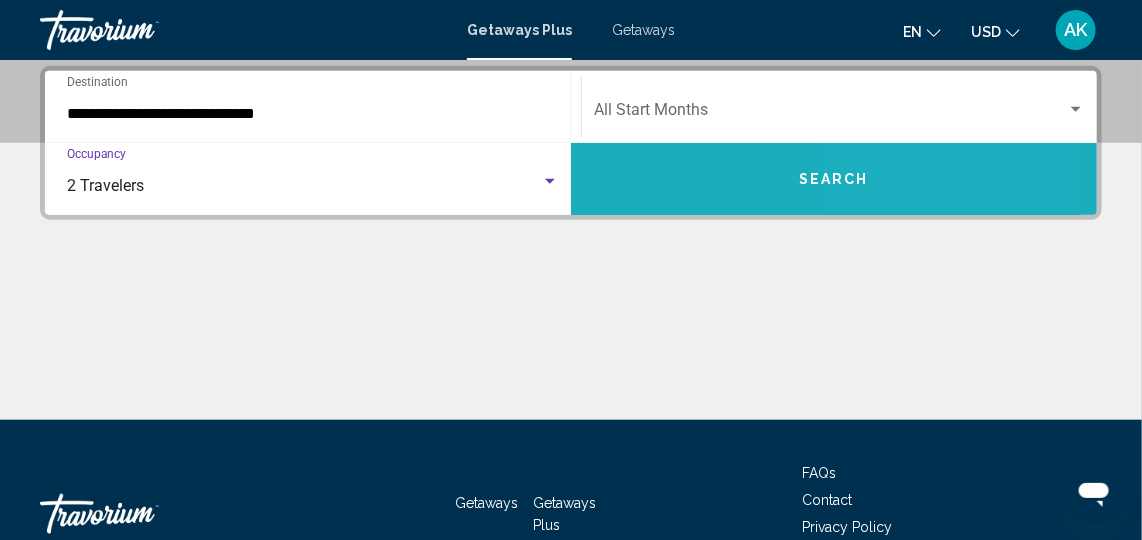 click on "Search" at bounding box center (834, 179) 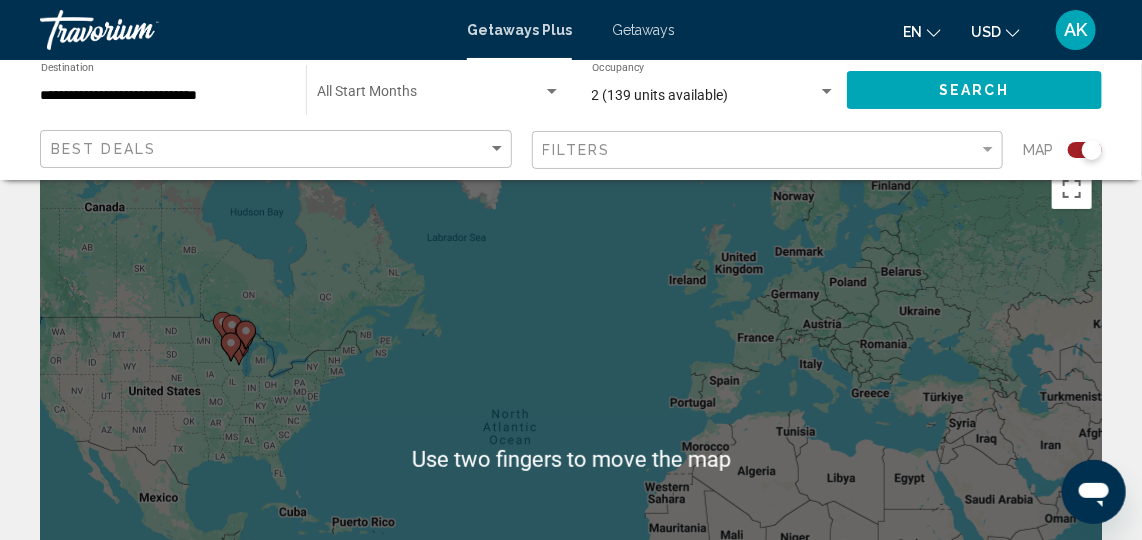 scroll, scrollTop: 24, scrollLeft: 0, axis: vertical 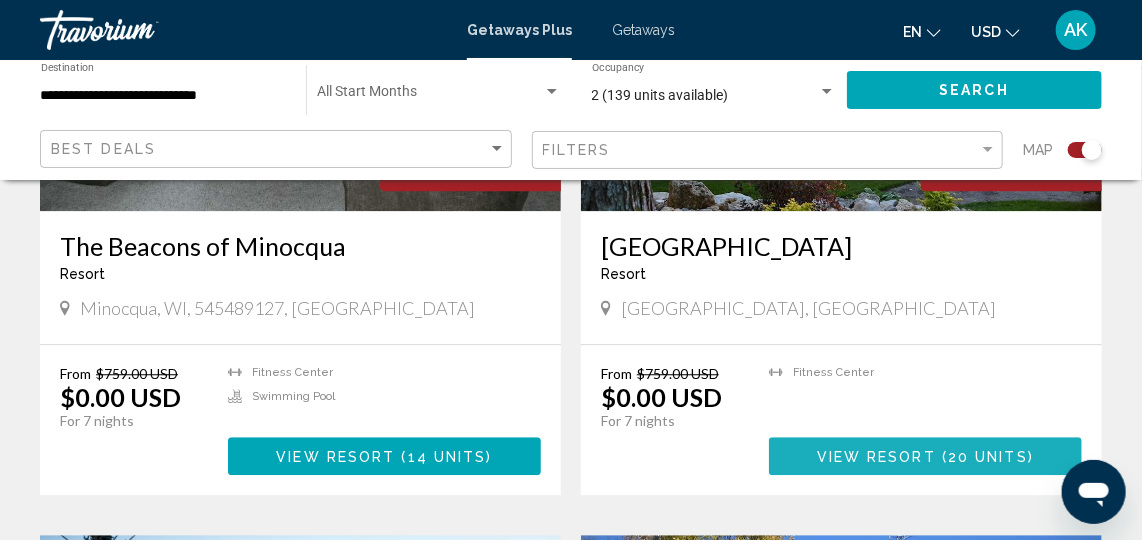 click on "View Resort    ( 20 units )" at bounding box center (925, 455) 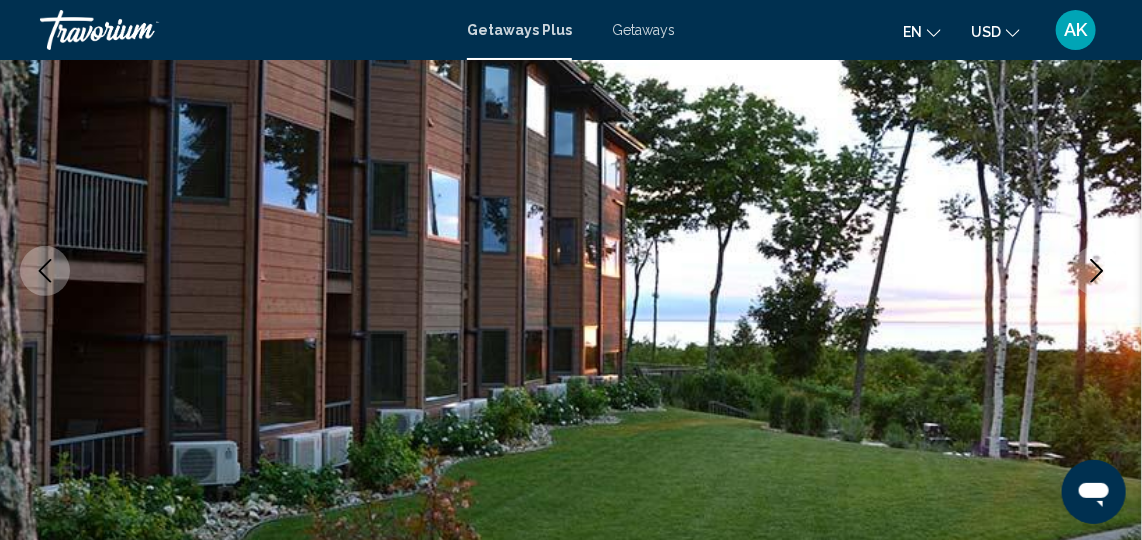 scroll, scrollTop: 2721, scrollLeft: 0, axis: vertical 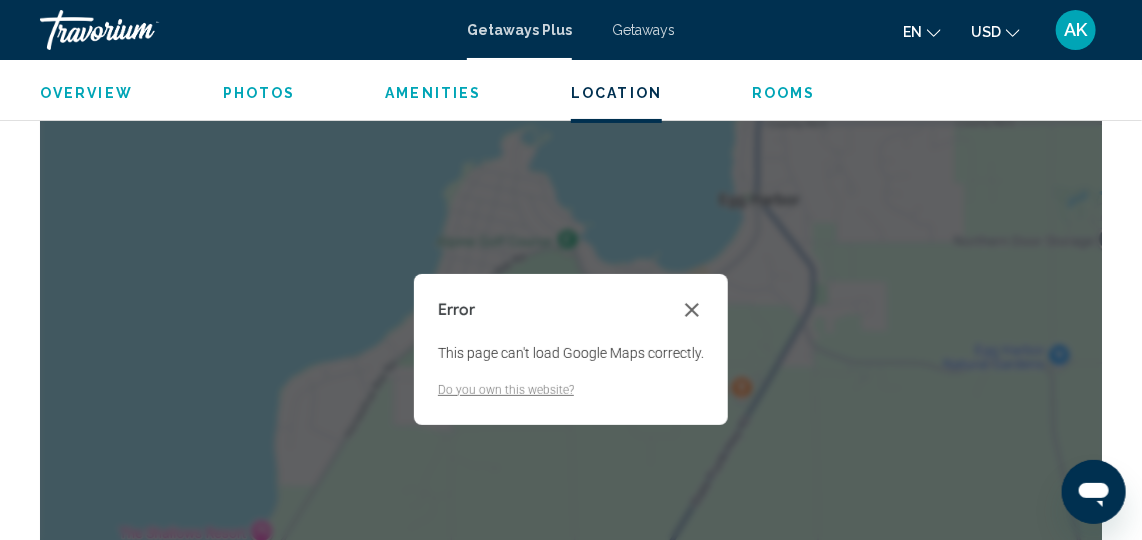 click at bounding box center (692, 310) 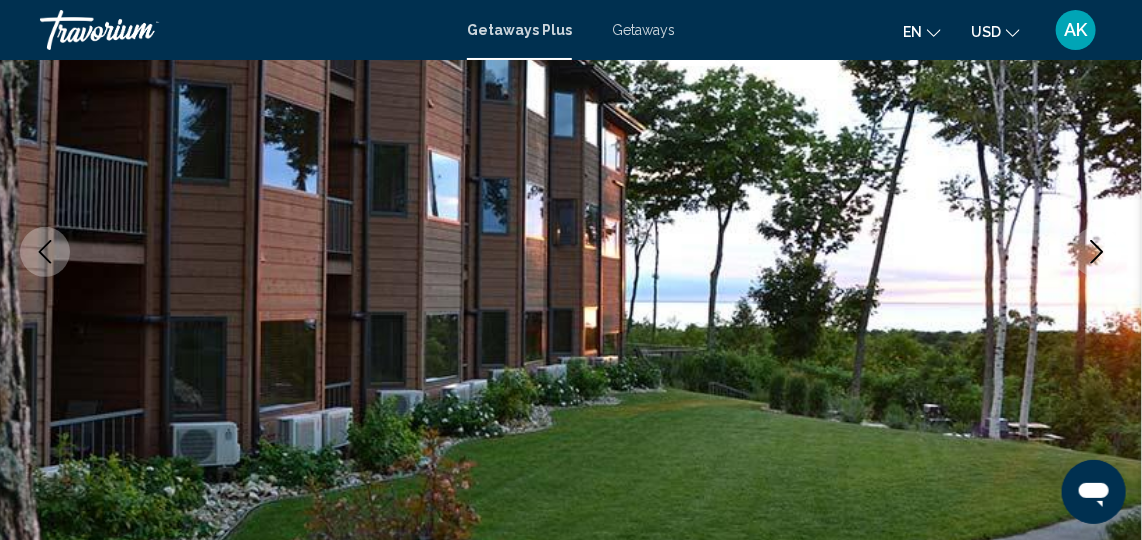 scroll, scrollTop: 289, scrollLeft: 0, axis: vertical 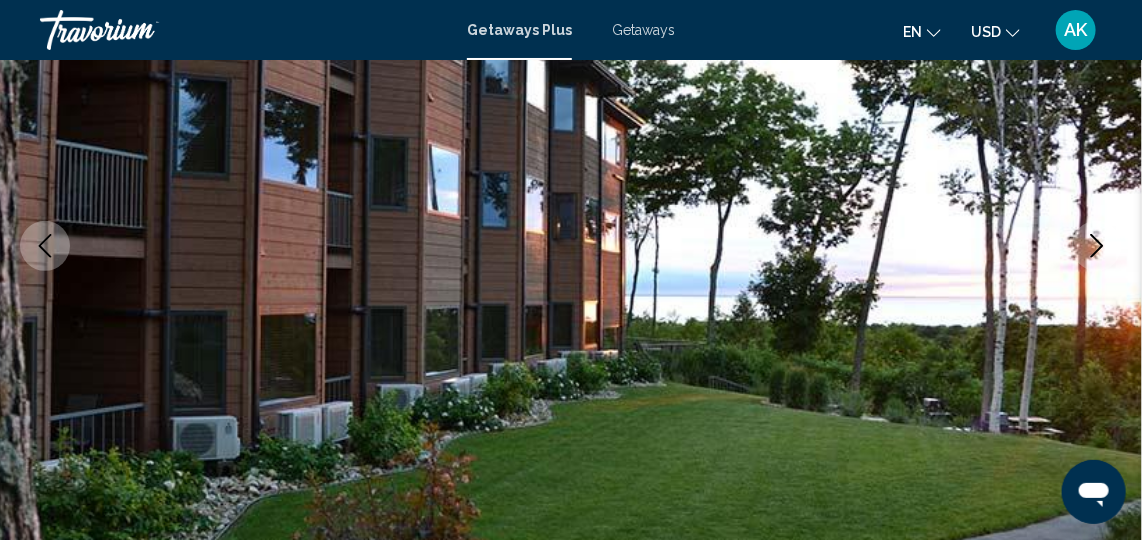 click 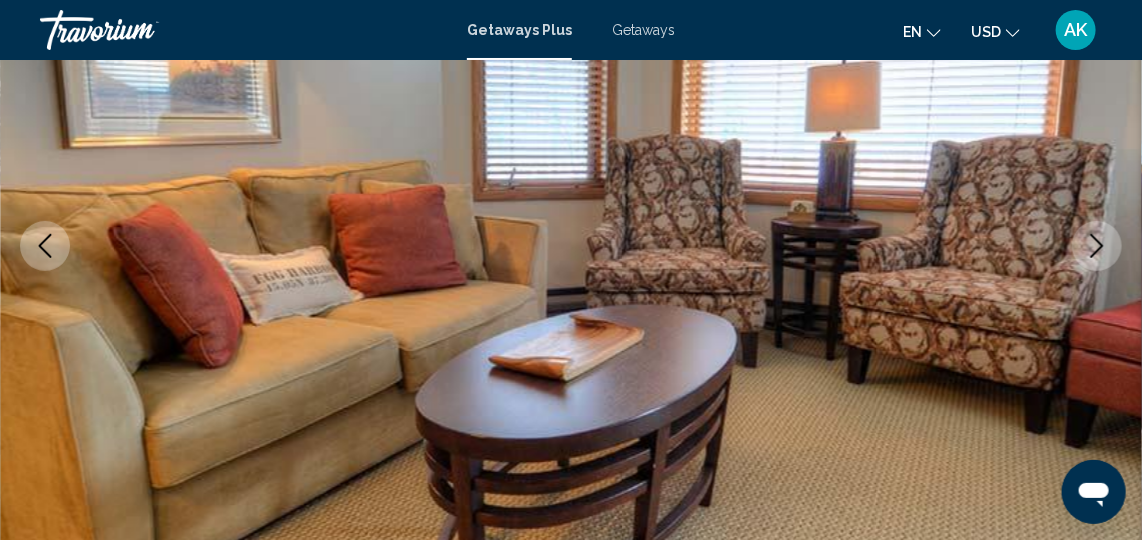 click 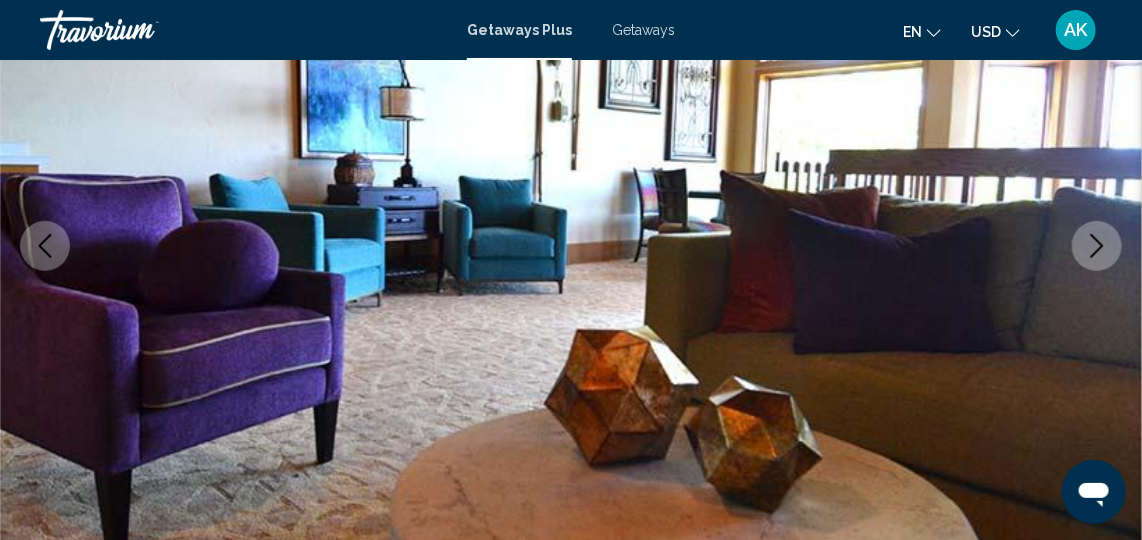 click 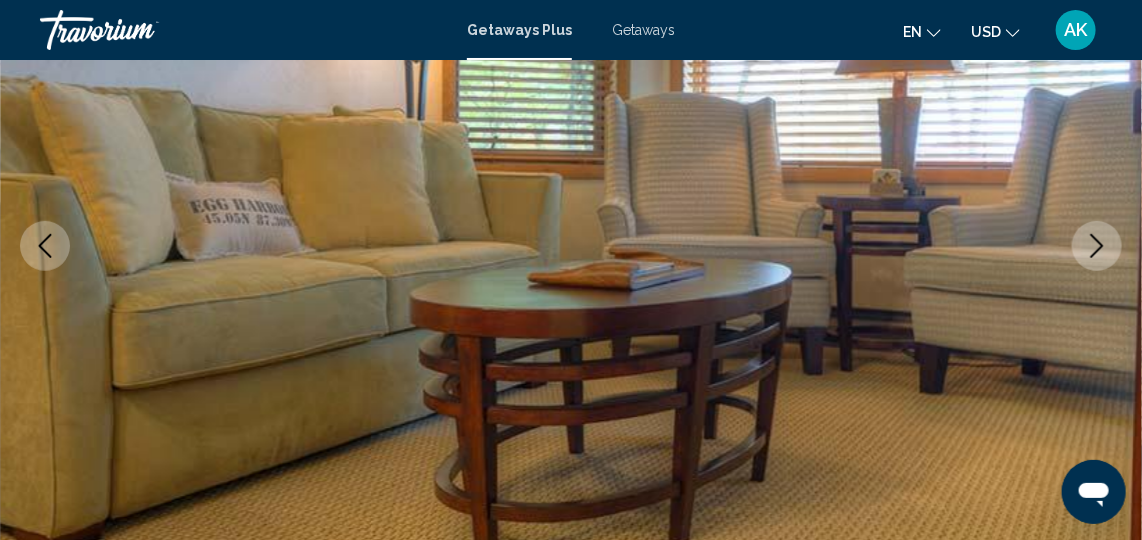 click 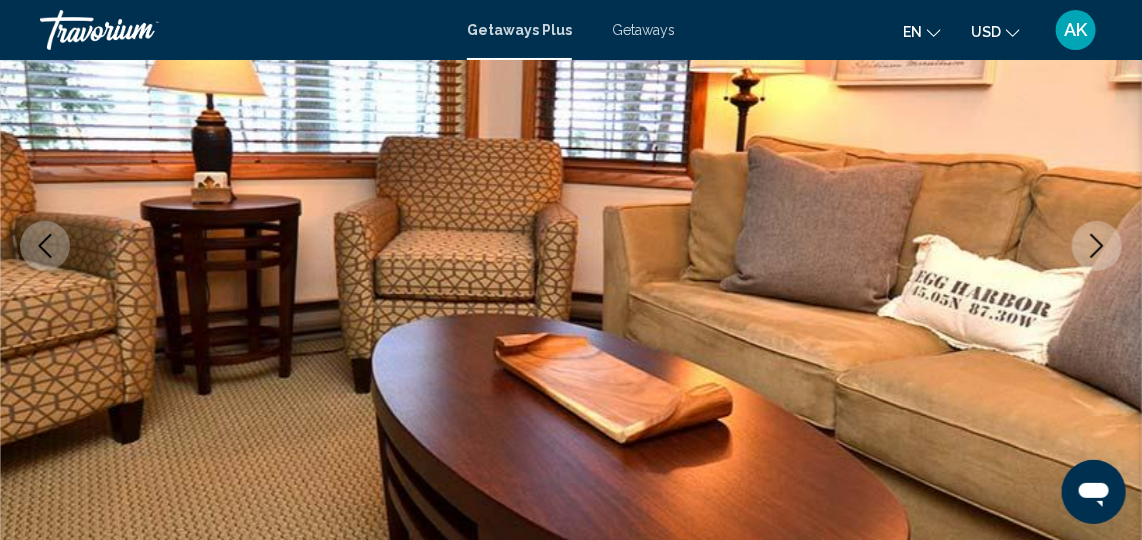 click at bounding box center [1097, 246] 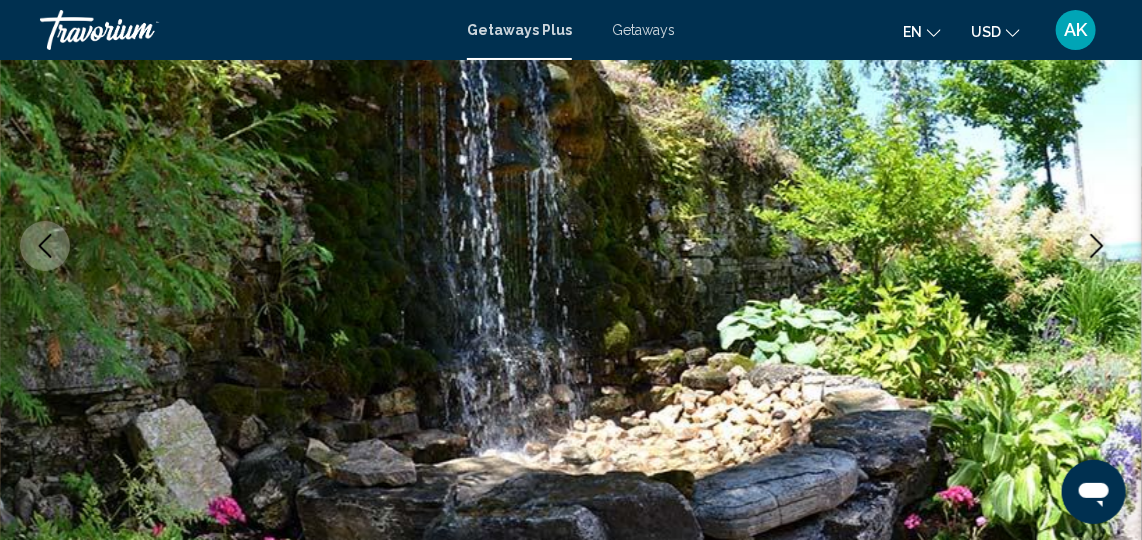 click 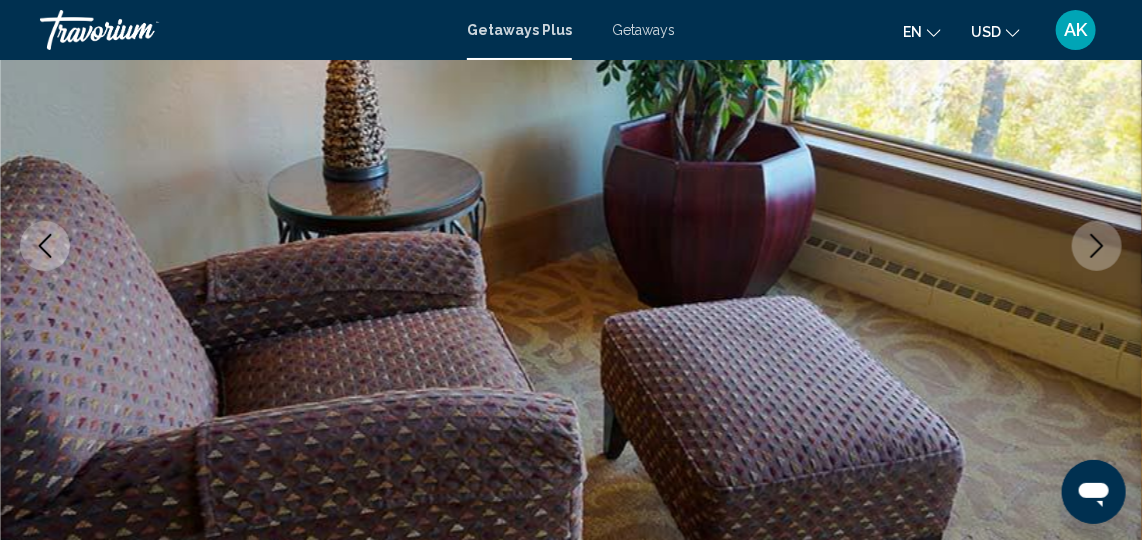 click 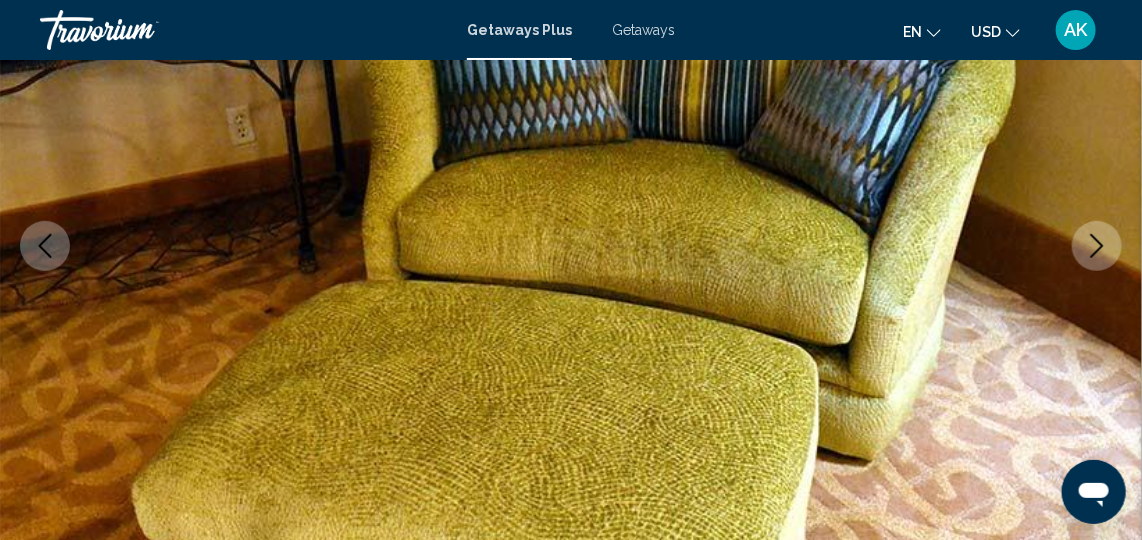 click at bounding box center (1097, 246) 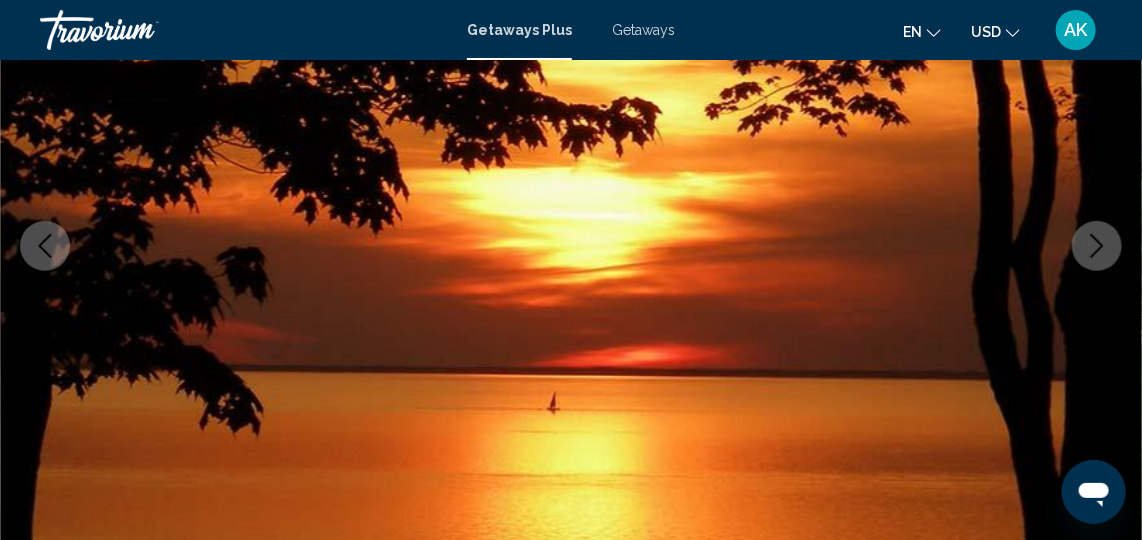 click at bounding box center (1097, 246) 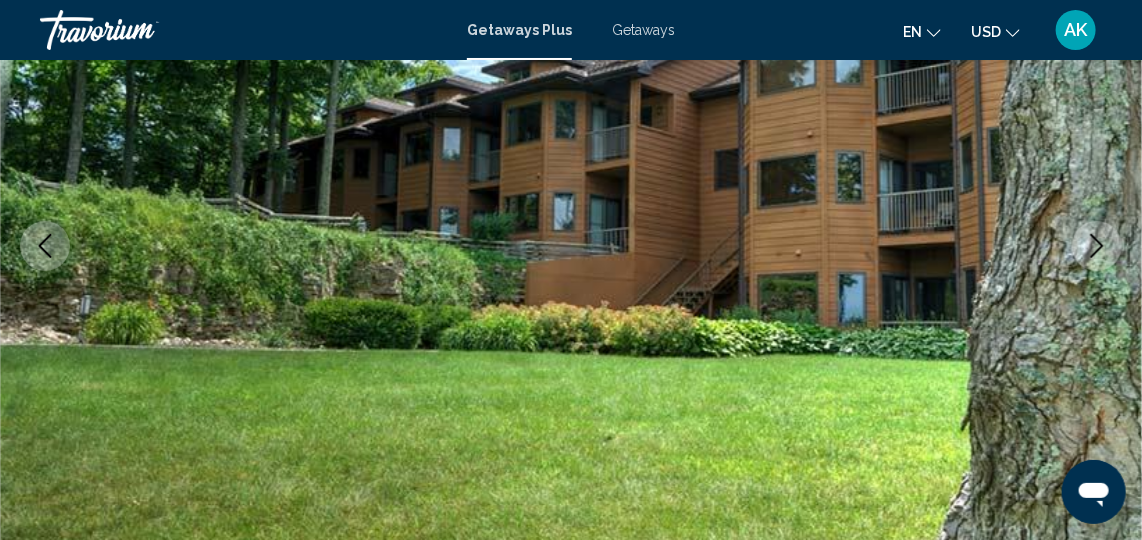 click at bounding box center [1097, 246] 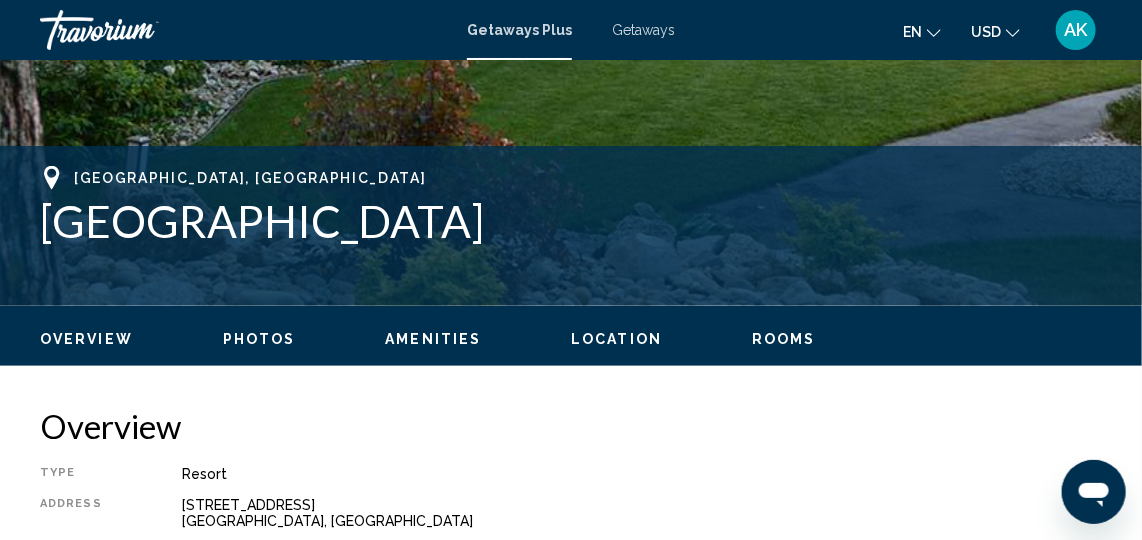 click on "Rooms" at bounding box center (784, 339) 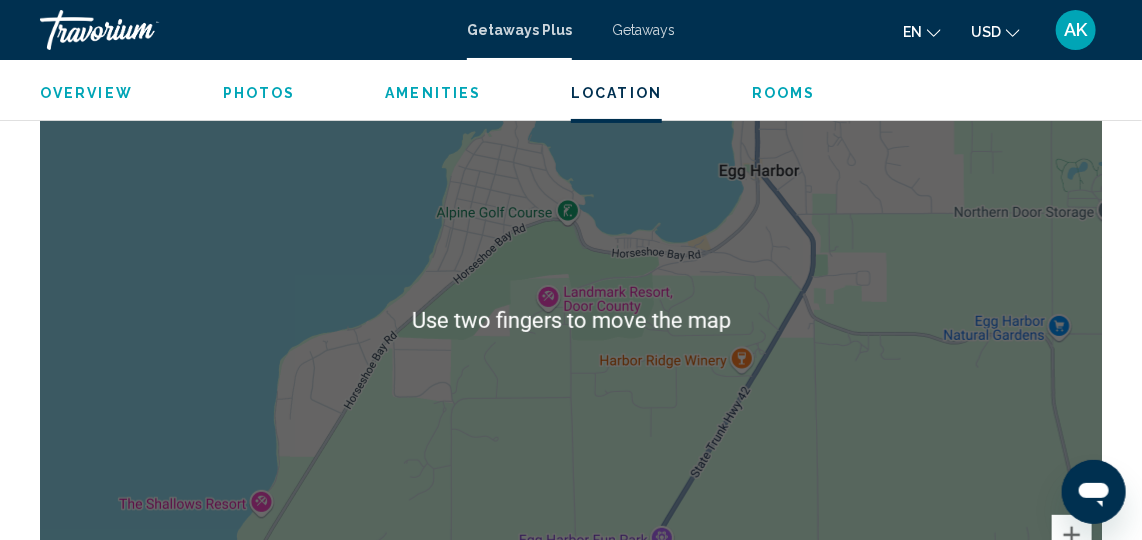 scroll, scrollTop: 2746, scrollLeft: 0, axis: vertical 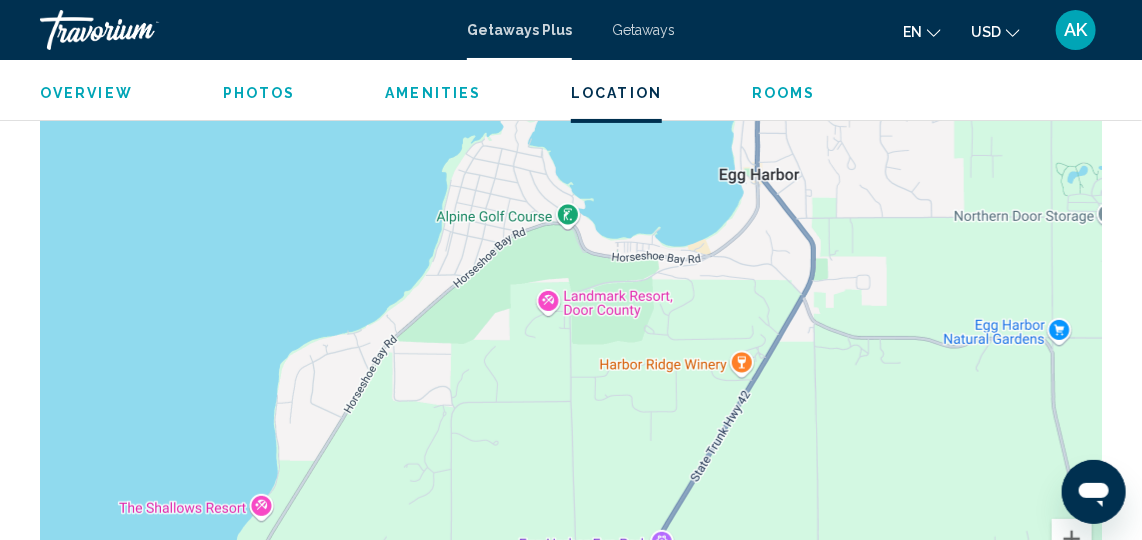 click on "Getaways Plus" at bounding box center [519, 30] 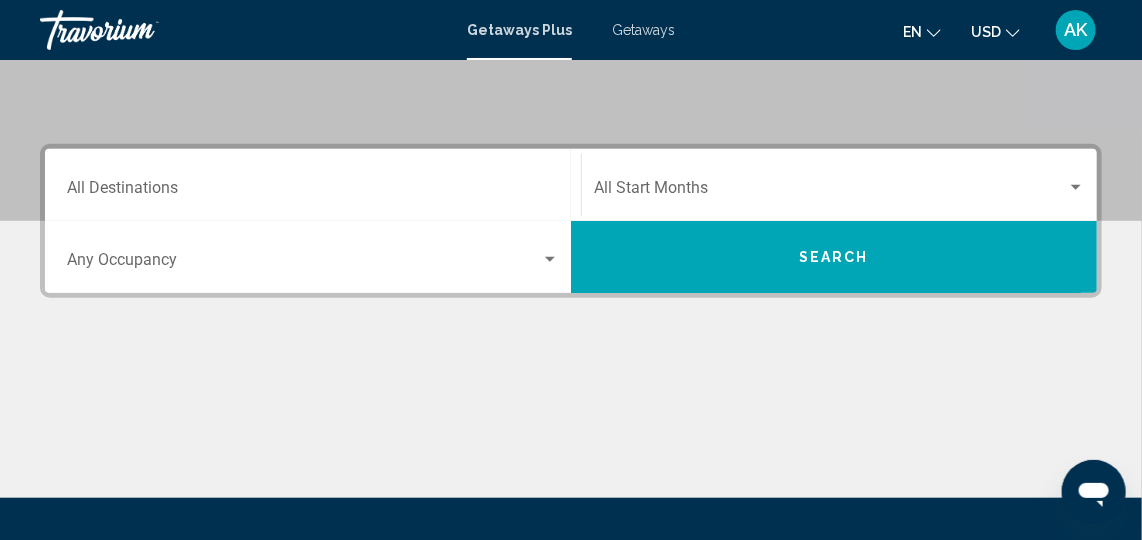 click on "Destination All Destinations" at bounding box center [313, 192] 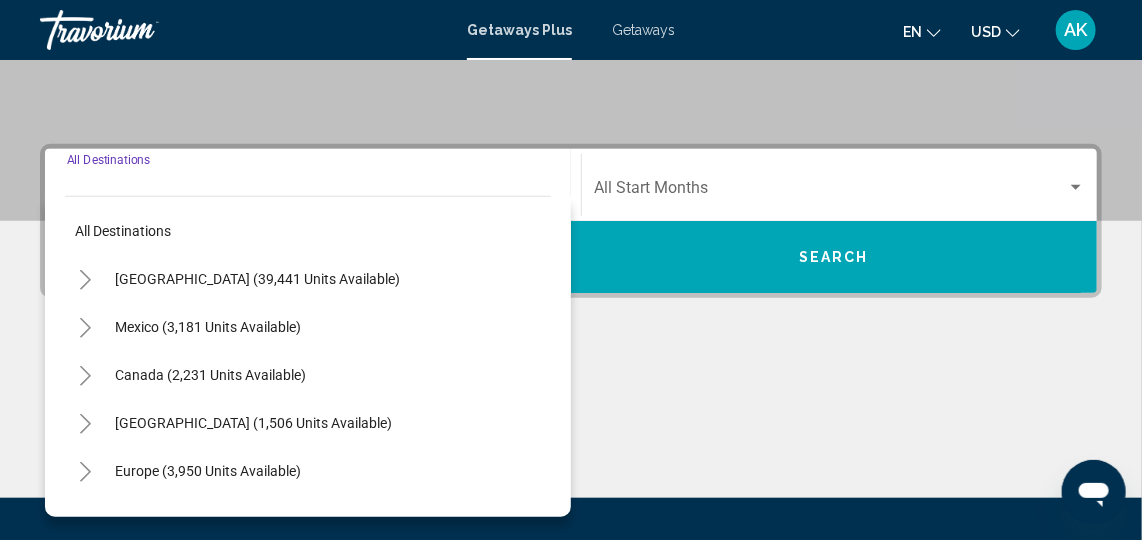 scroll, scrollTop: 457, scrollLeft: 0, axis: vertical 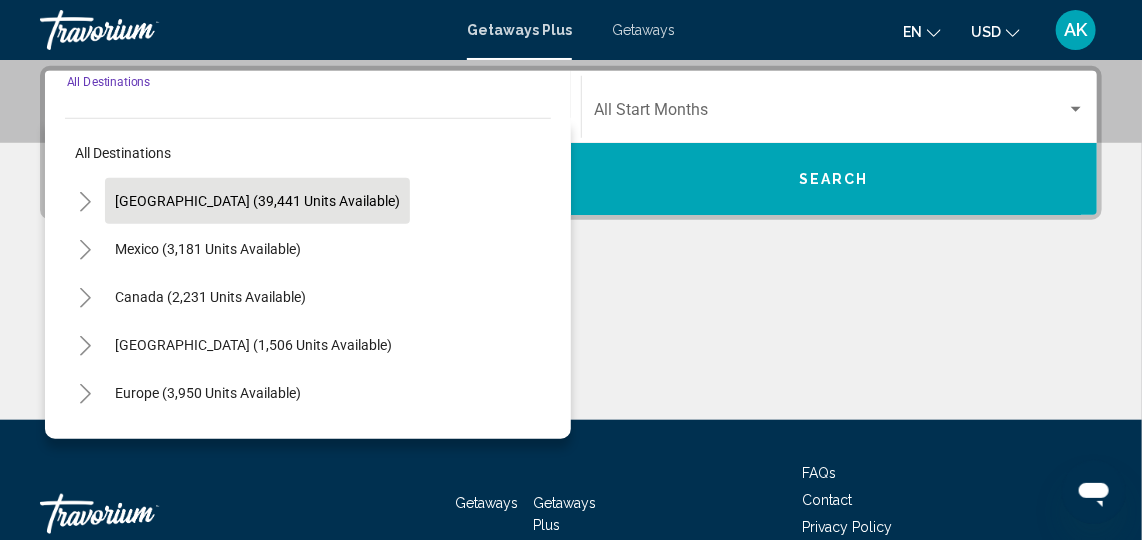 click on "[GEOGRAPHIC_DATA] (39,441 units available)" at bounding box center [208, 249] 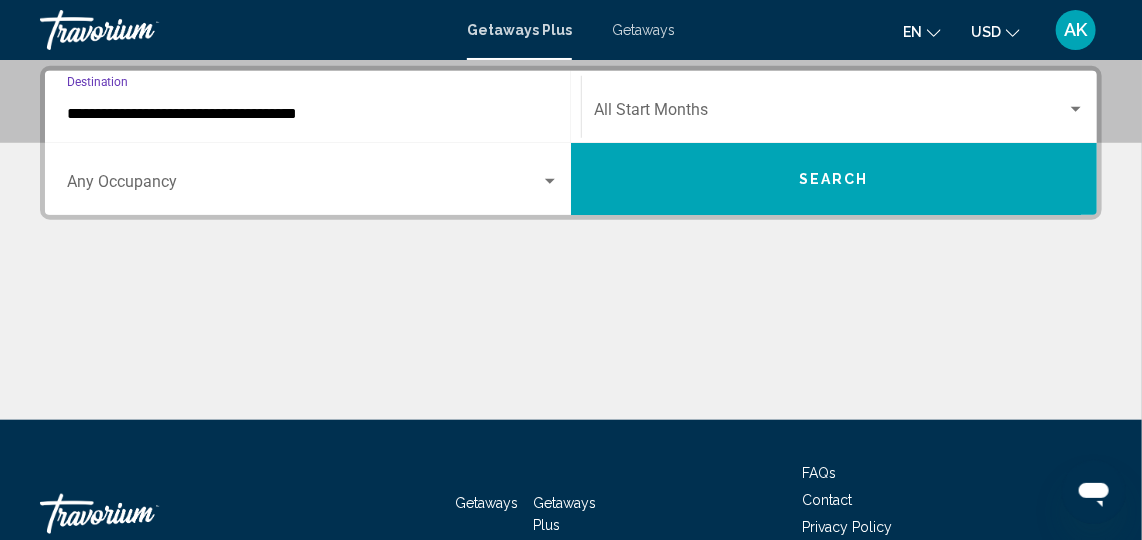 click on "**********" at bounding box center [313, 114] 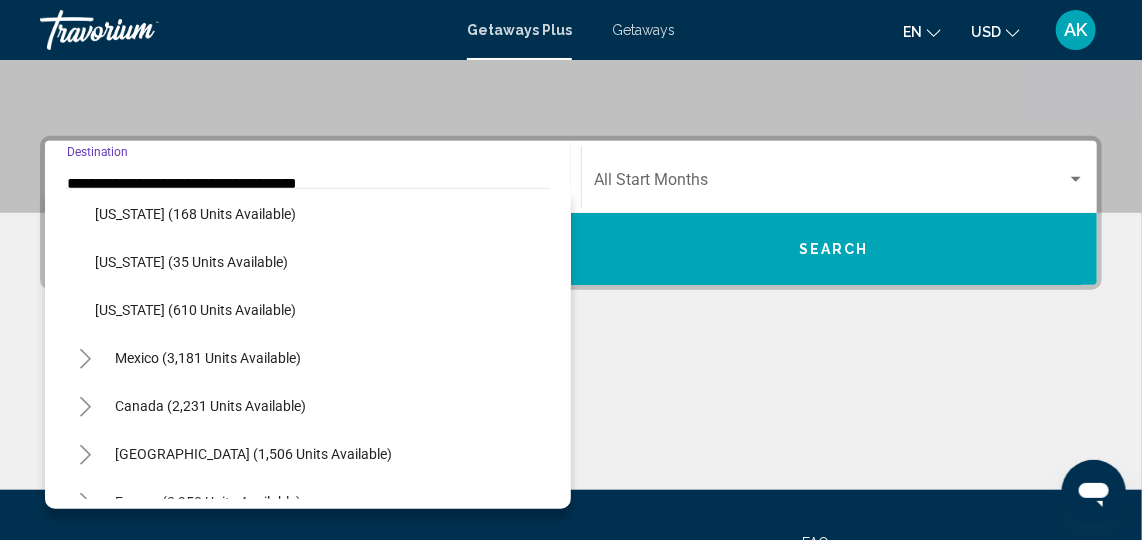 scroll, scrollTop: 1833, scrollLeft: 0, axis: vertical 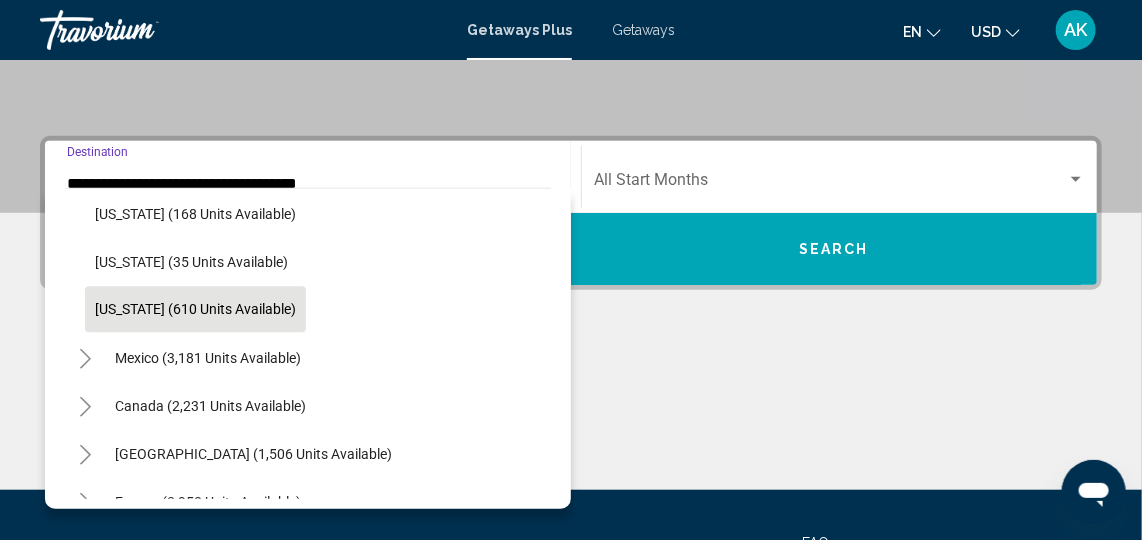 click on "[US_STATE] (610 units available)" 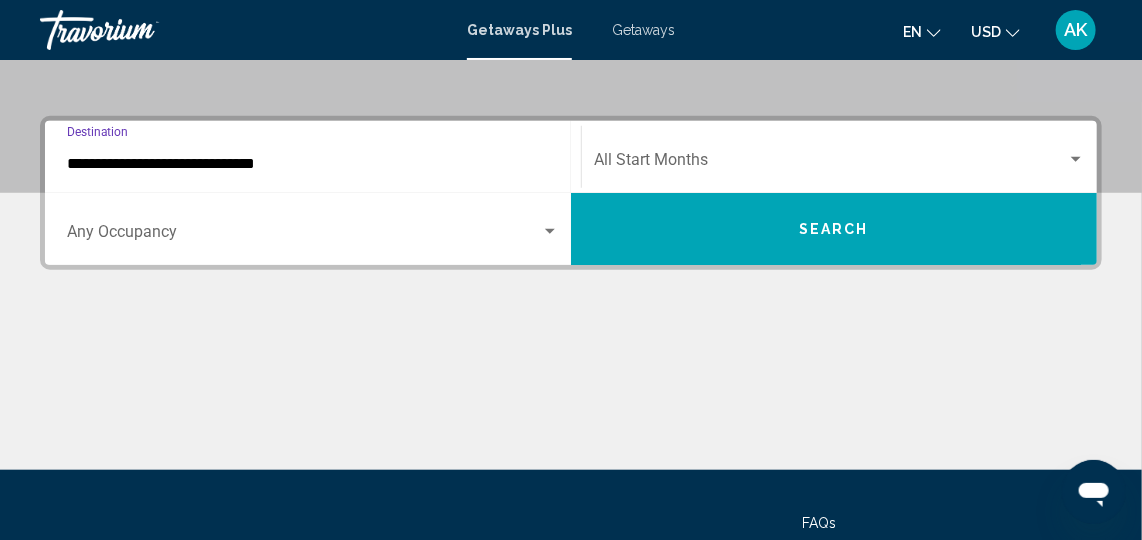 scroll, scrollTop: 457, scrollLeft: 0, axis: vertical 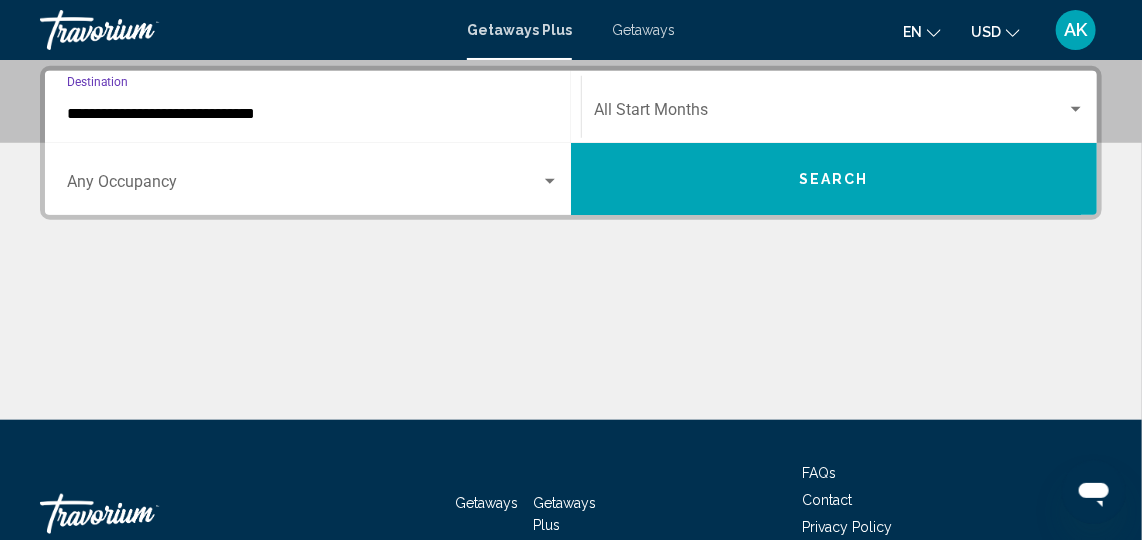 click at bounding box center [1076, 109] 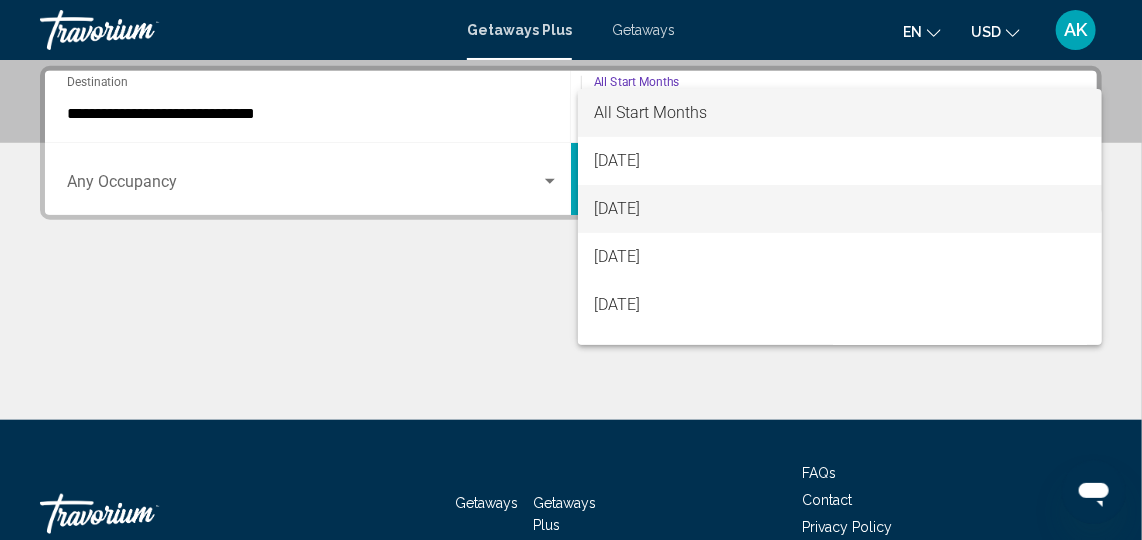 click on "[DATE]" at bounding box center [840, 209] 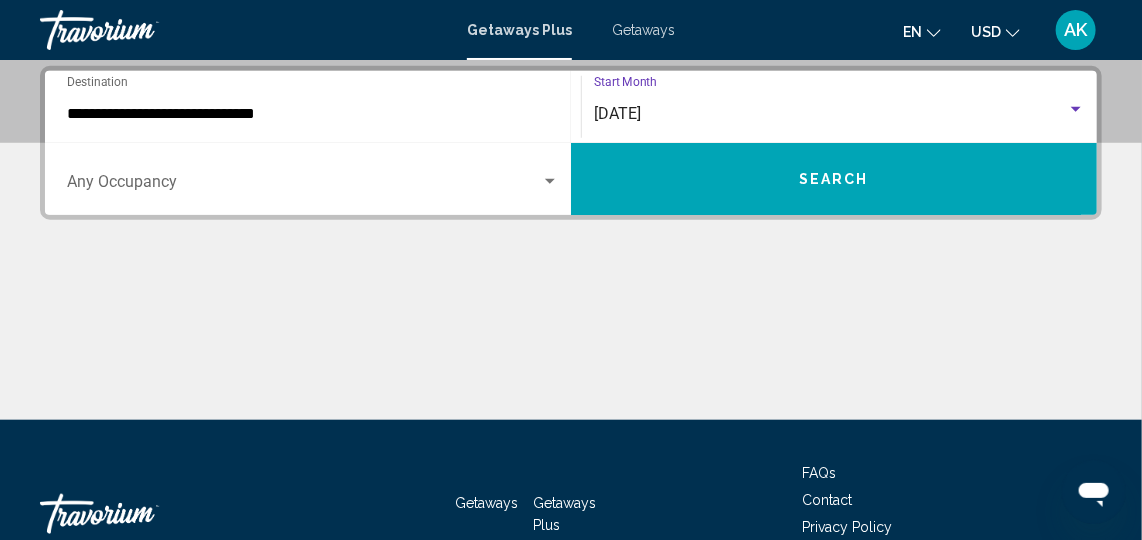 click at bounding box center [550, 181] 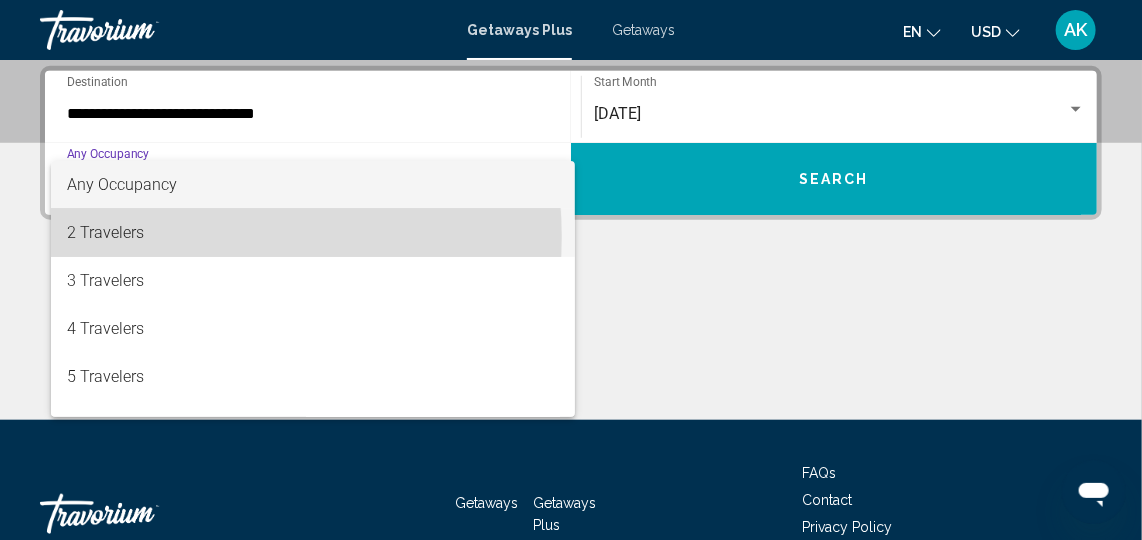 click on "2 Travelers" at bounding box center (313, 233) 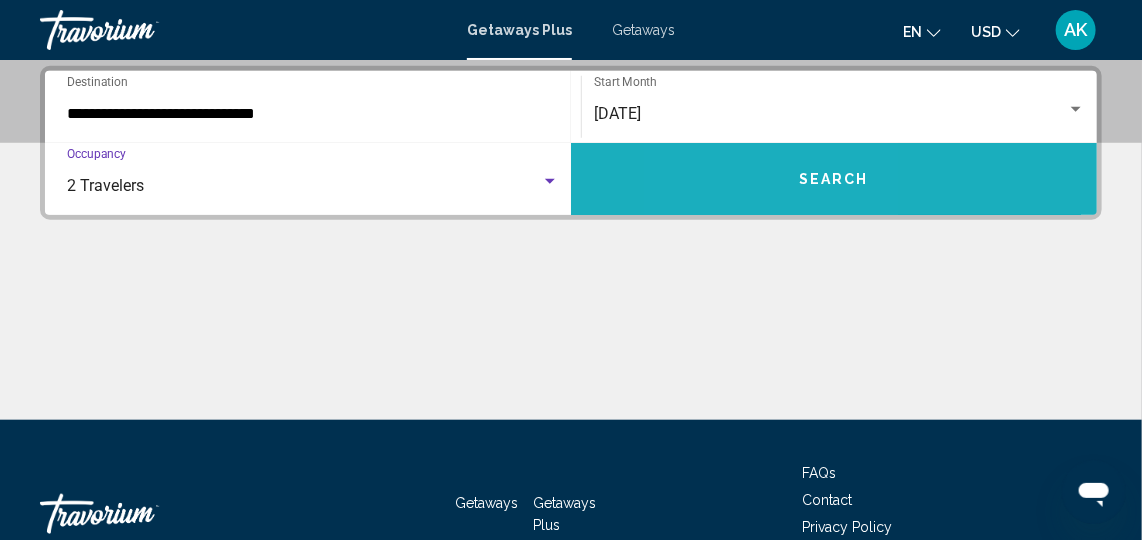 click on "Search" at bounding box center [834, 179] 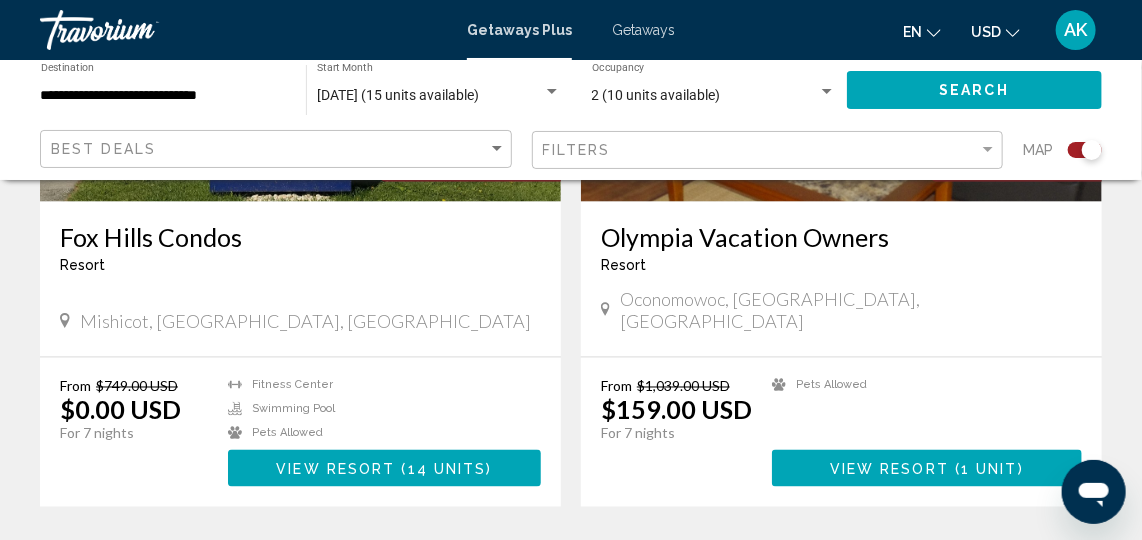 scroll, scrollTop: 1009, scrollLeft: 0, axis: vertical 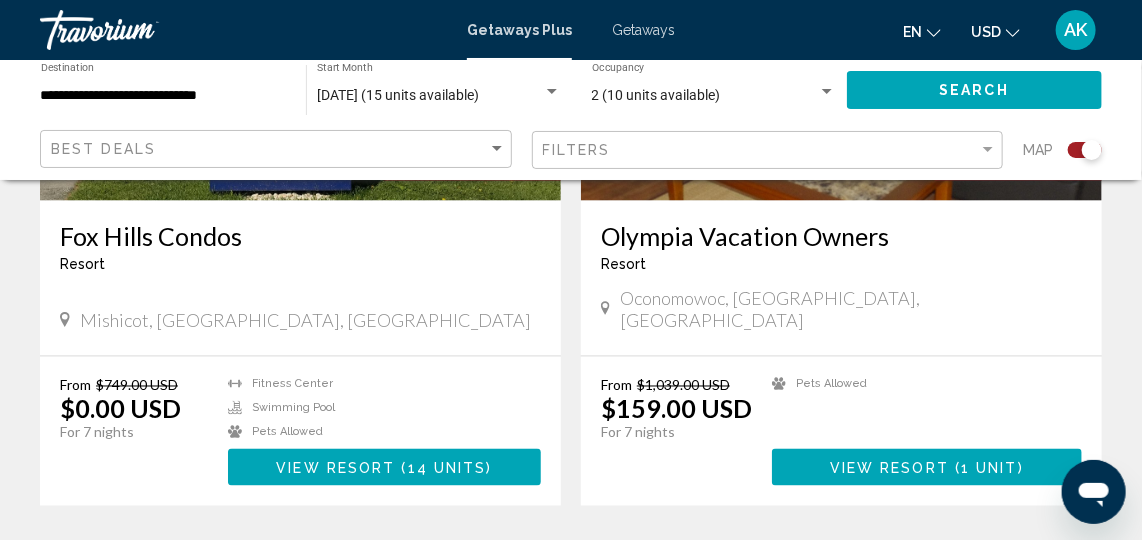 click on "1 unit" at bounding box center (989, 468) 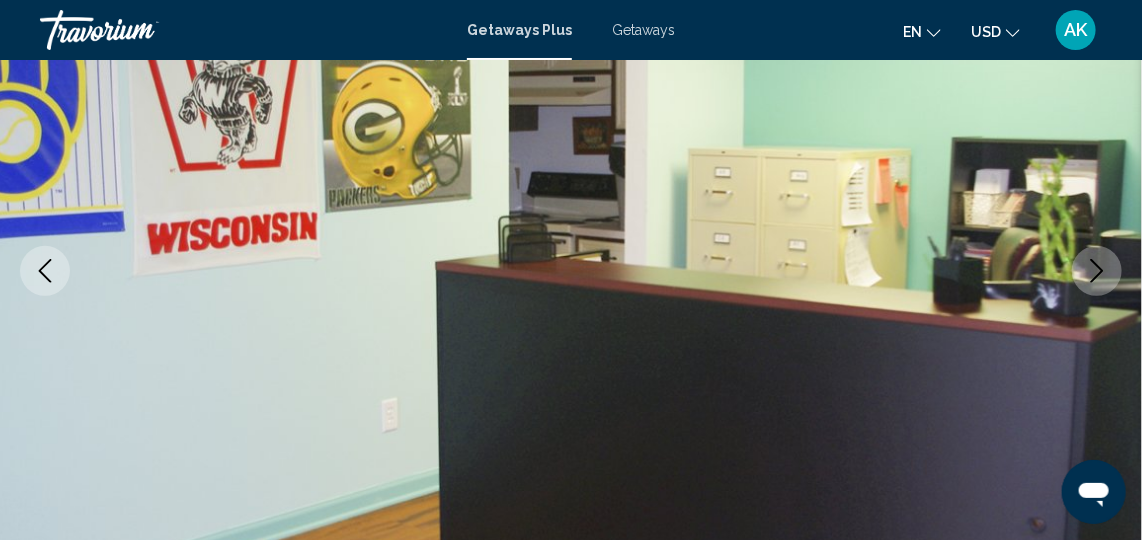 scroll, scrollTop: 3080, scrollLeft: 0, axis: vertical 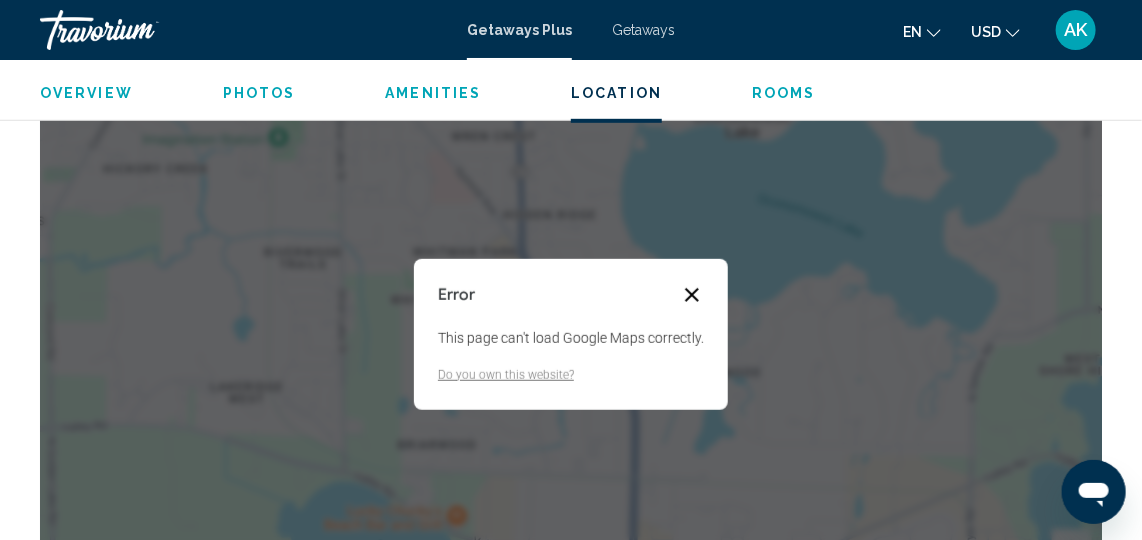click at bounding box center [692, 295] 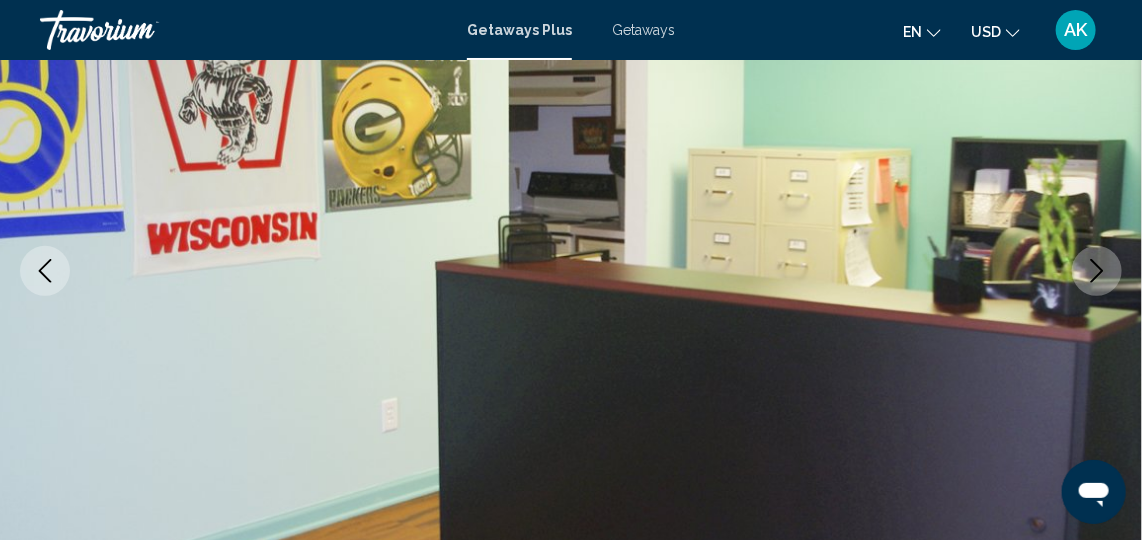 click at bounding box center (571, 271) 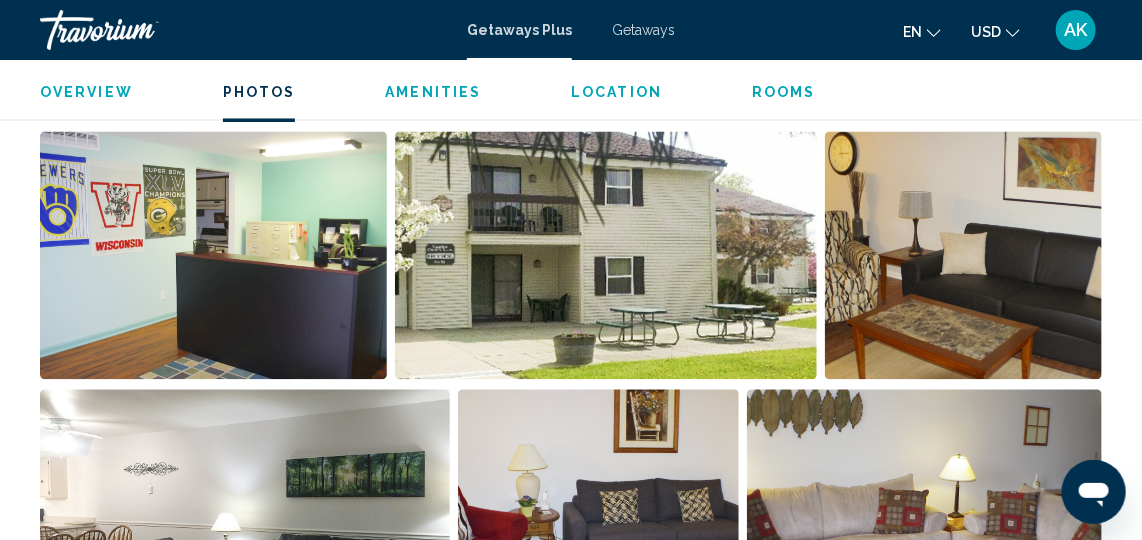 scroll, scrollTop: 1323, scrollLeft: 0, axis: vertical 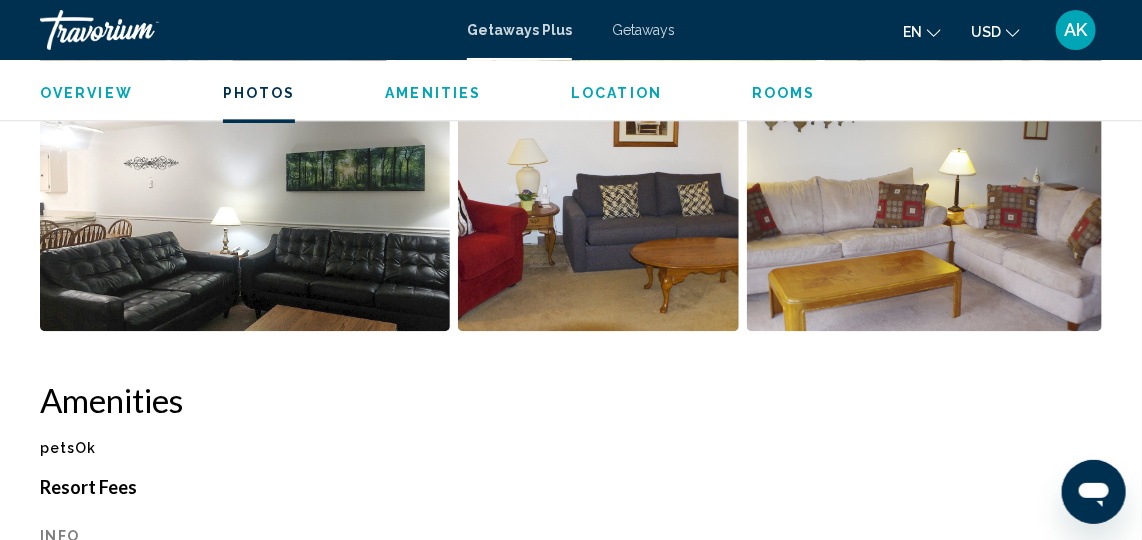 click on "Rooms" at bounding box center [784, 93] 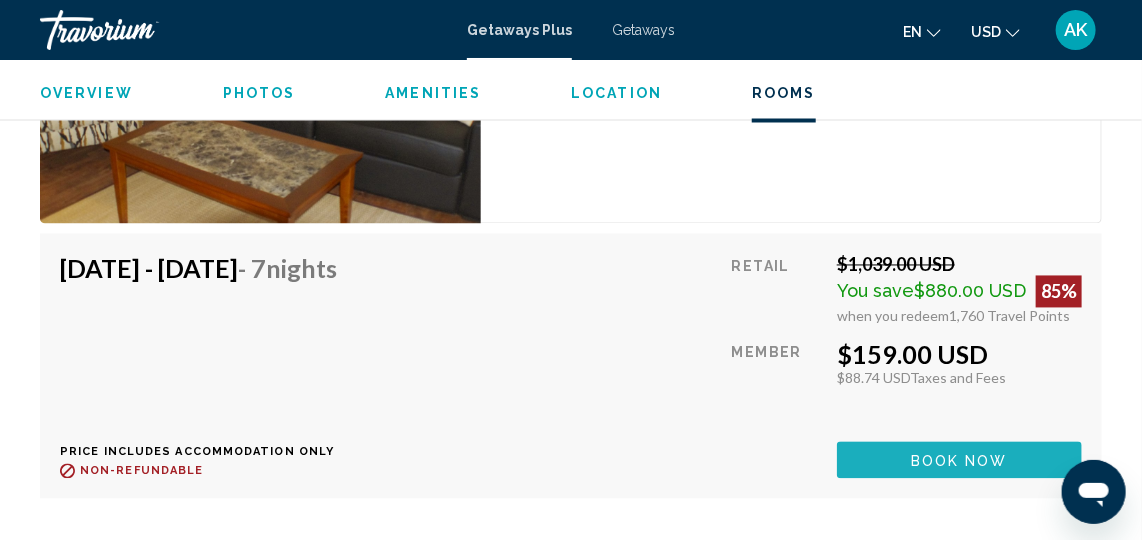 scroll, scrollTop: 3925, scrollLeft: 0, axis: vertical 